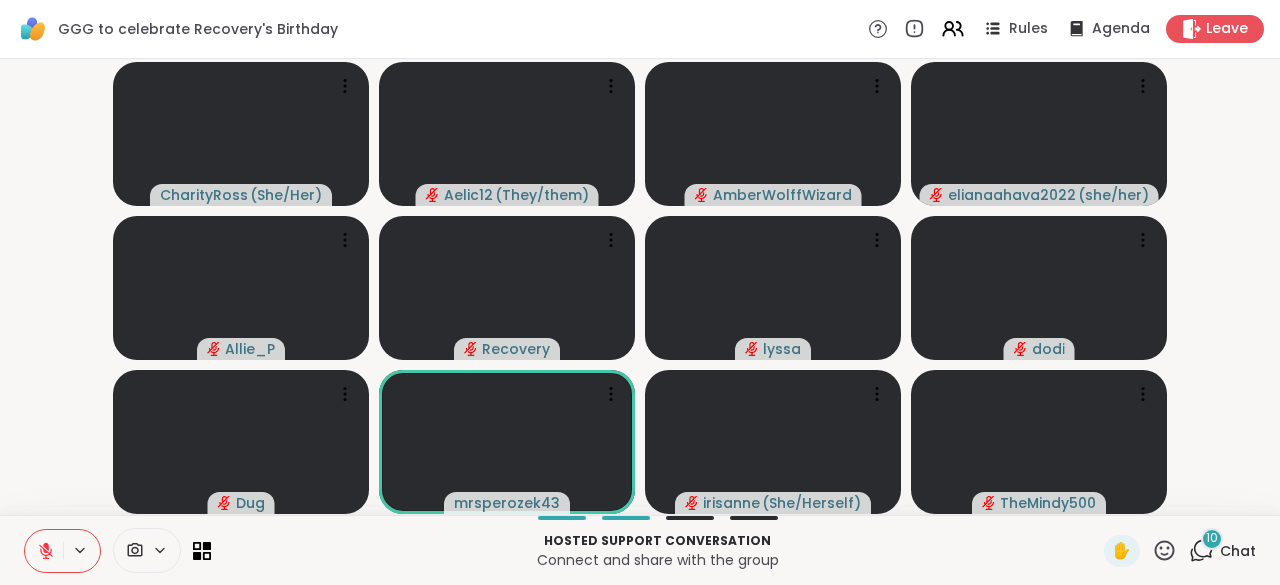 scroll, scrollTop: 0, scrollLeft: 0, axis: both 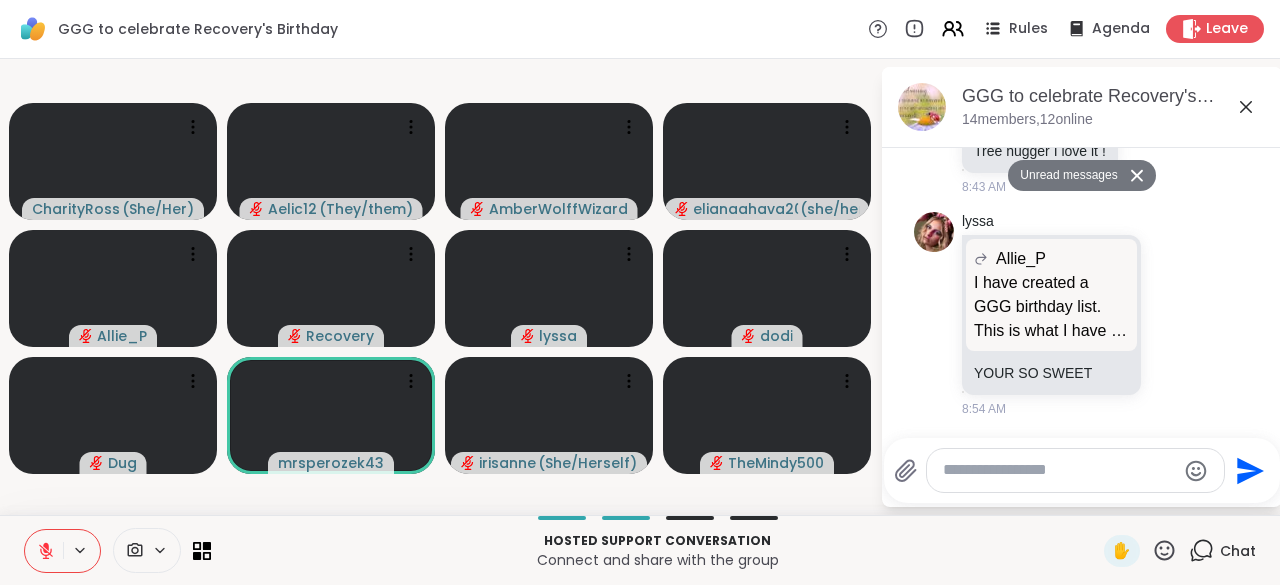 click at bounding box center [1059, 470] 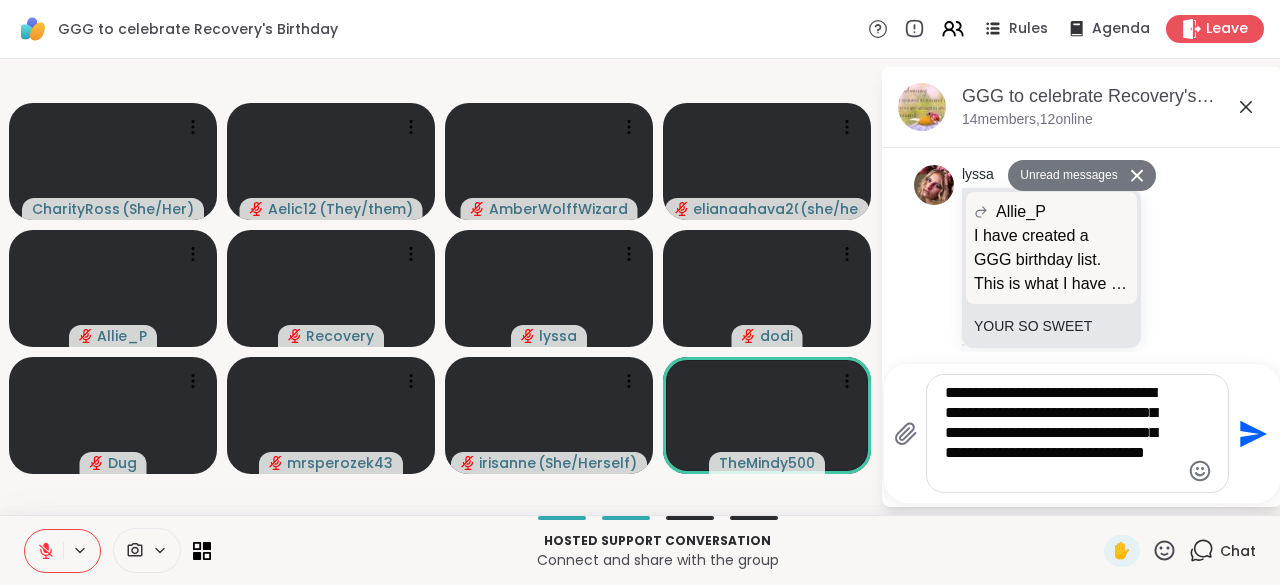 scroll, scrollTop: 4392, scrollLeft: 0, axis: vertical 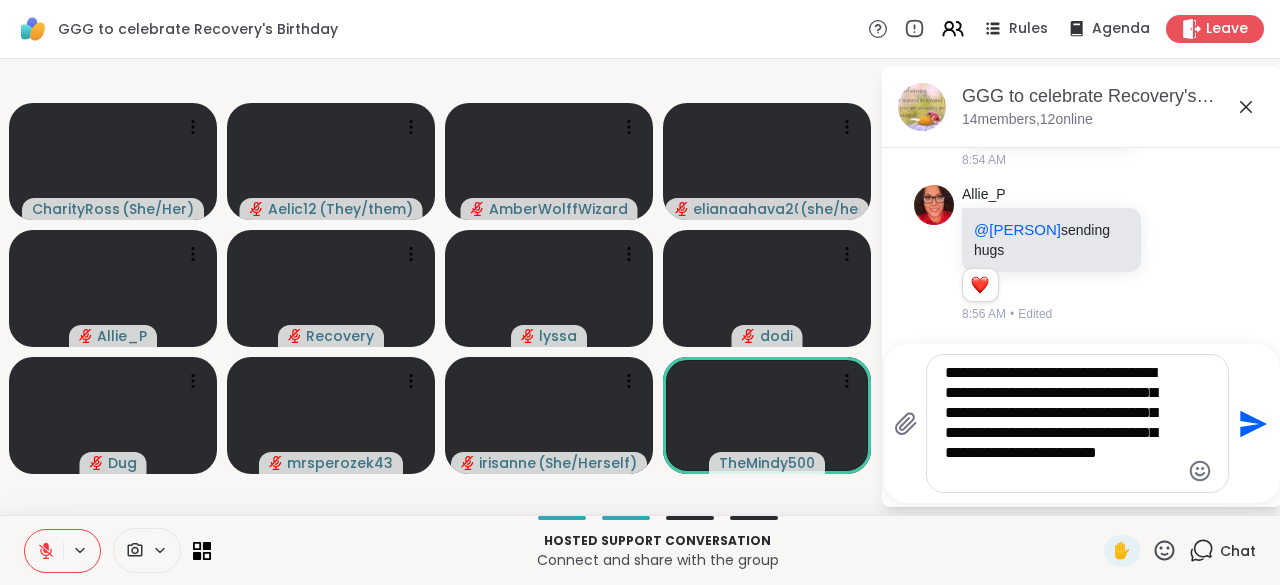 type on "**********" 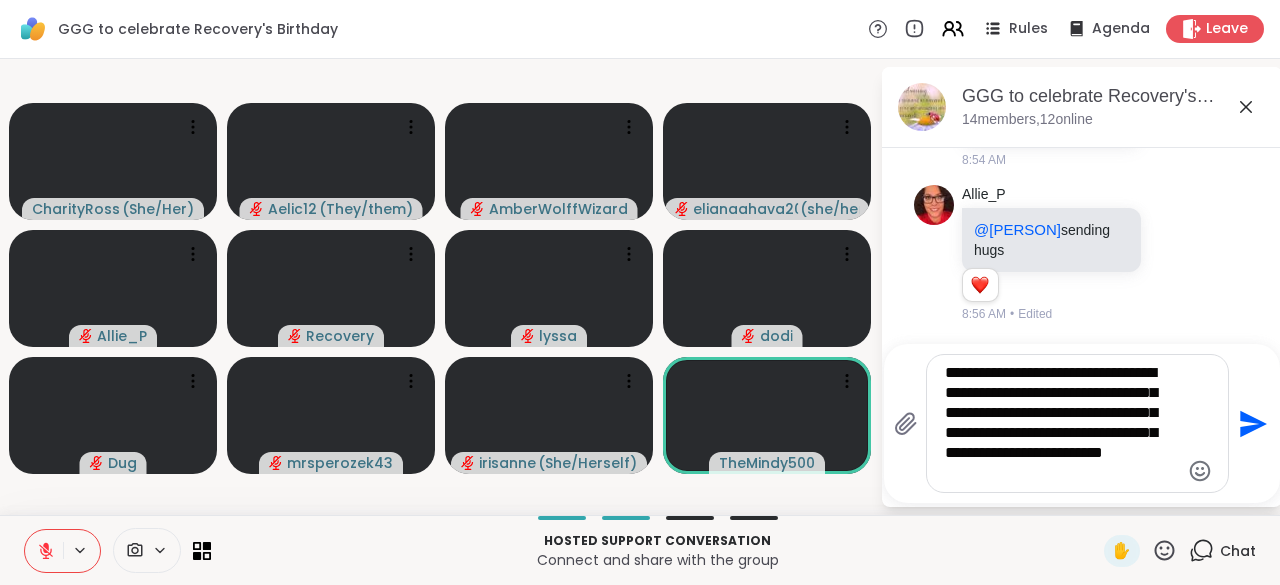 type 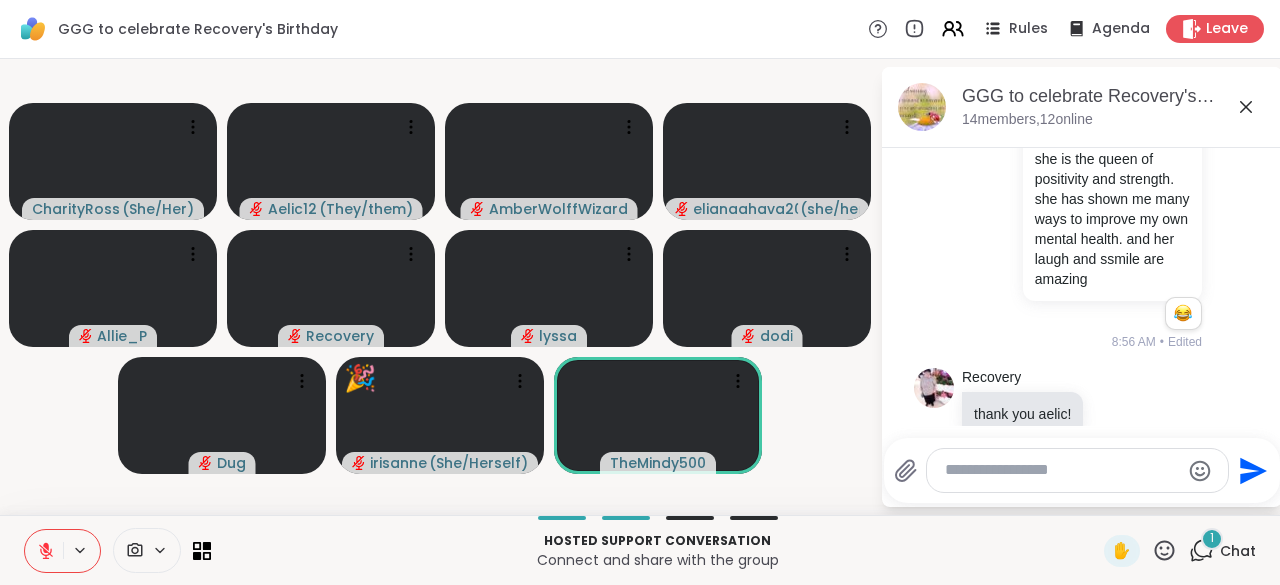 scroll, scrollTop: 4748, scrollLeft: 0, axis: vertical 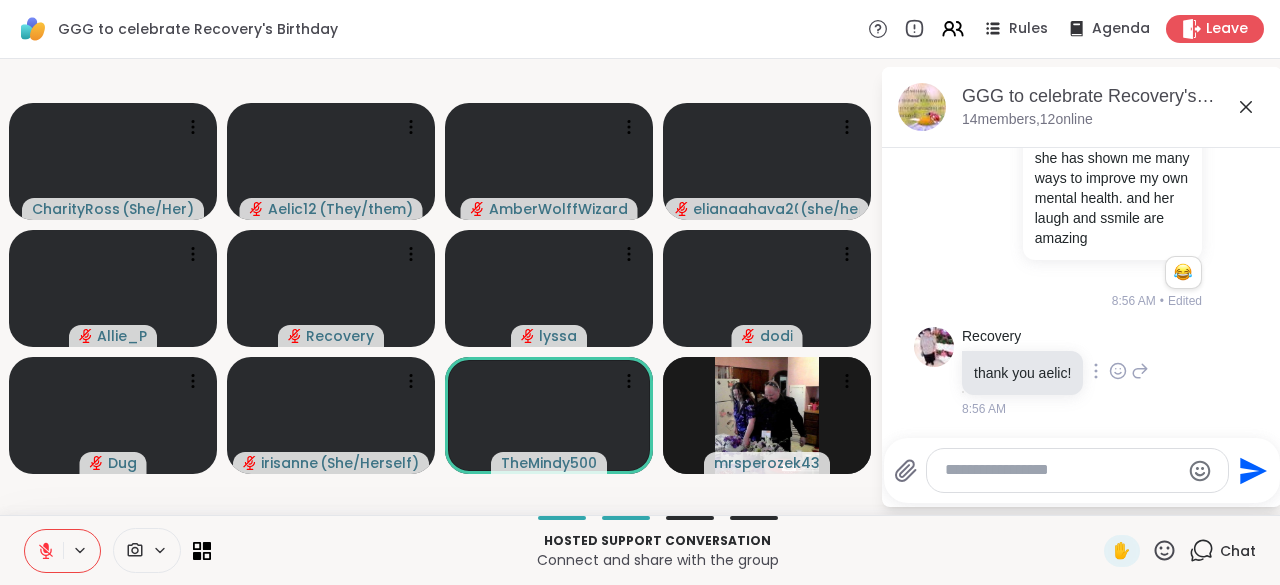 click 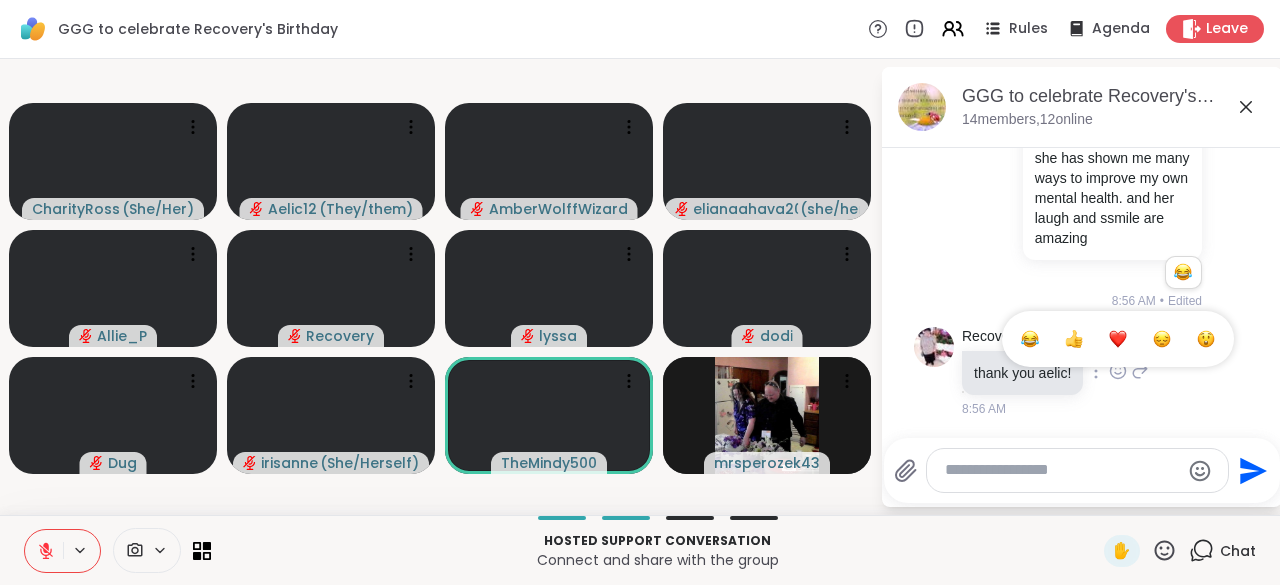 click at bounding box center [1118, 339] 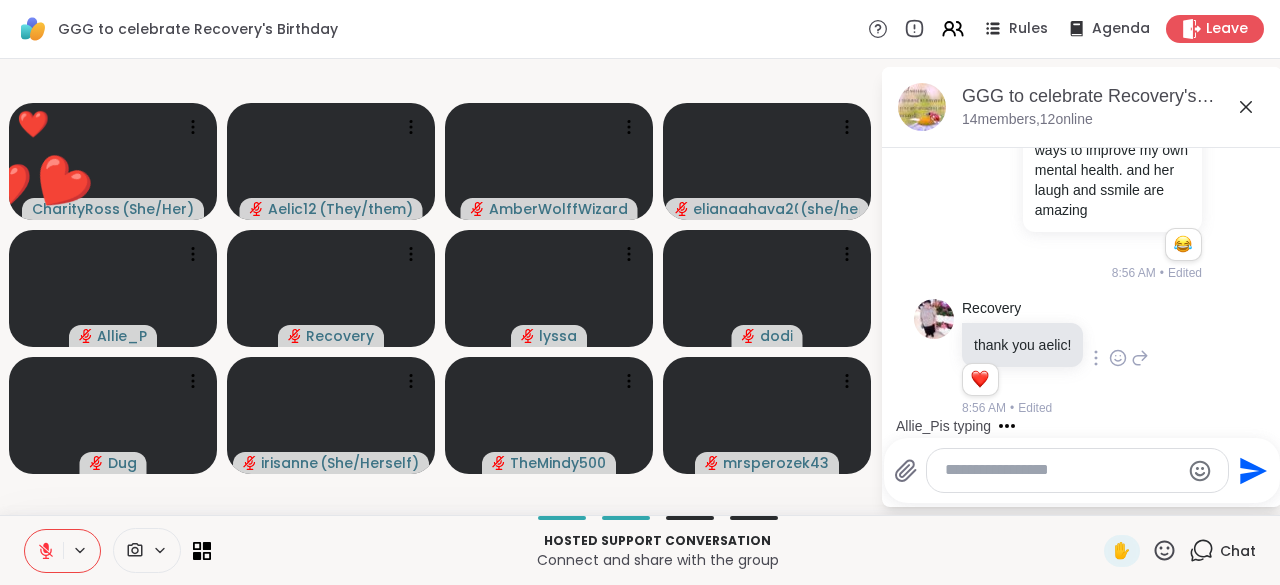 click 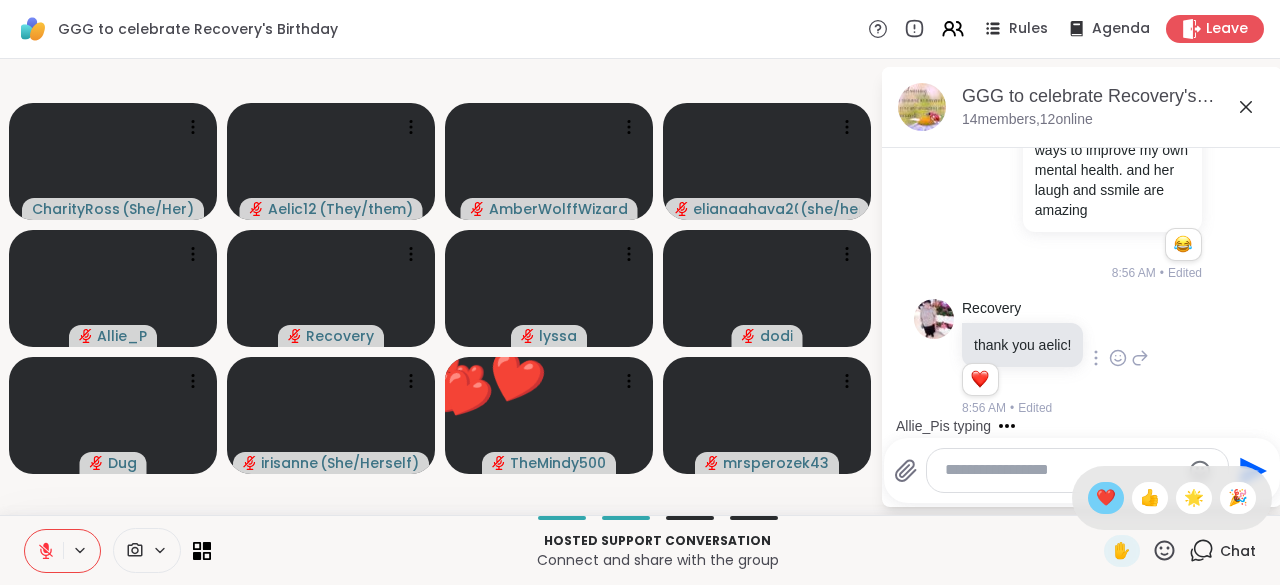 click on "❤️" at bounding box center (1106, 498) 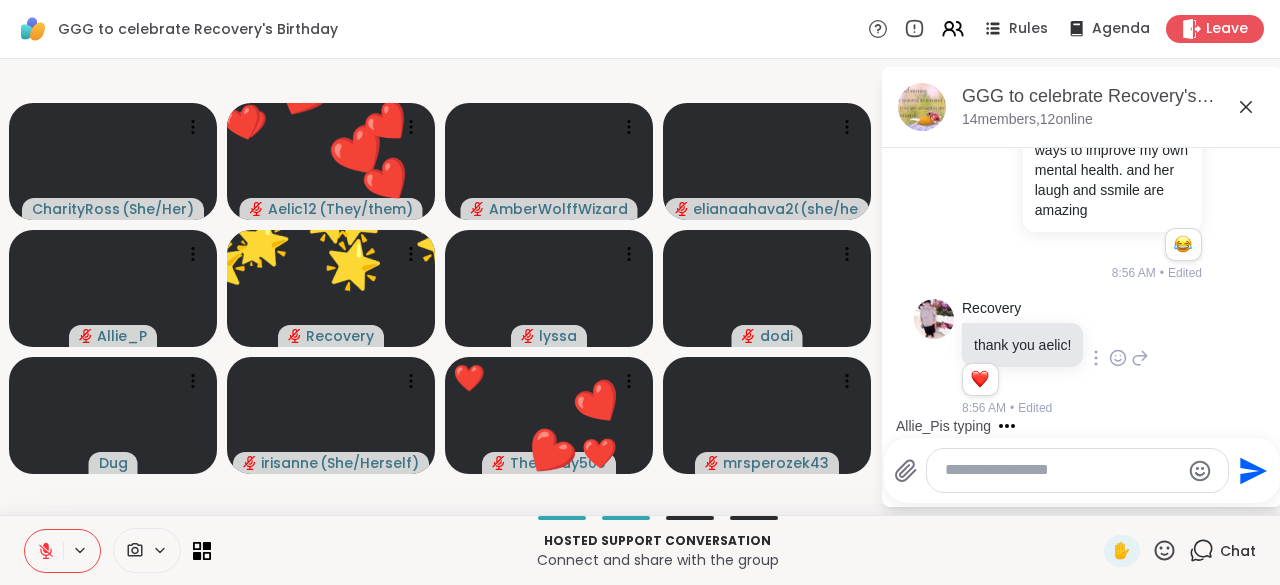 click 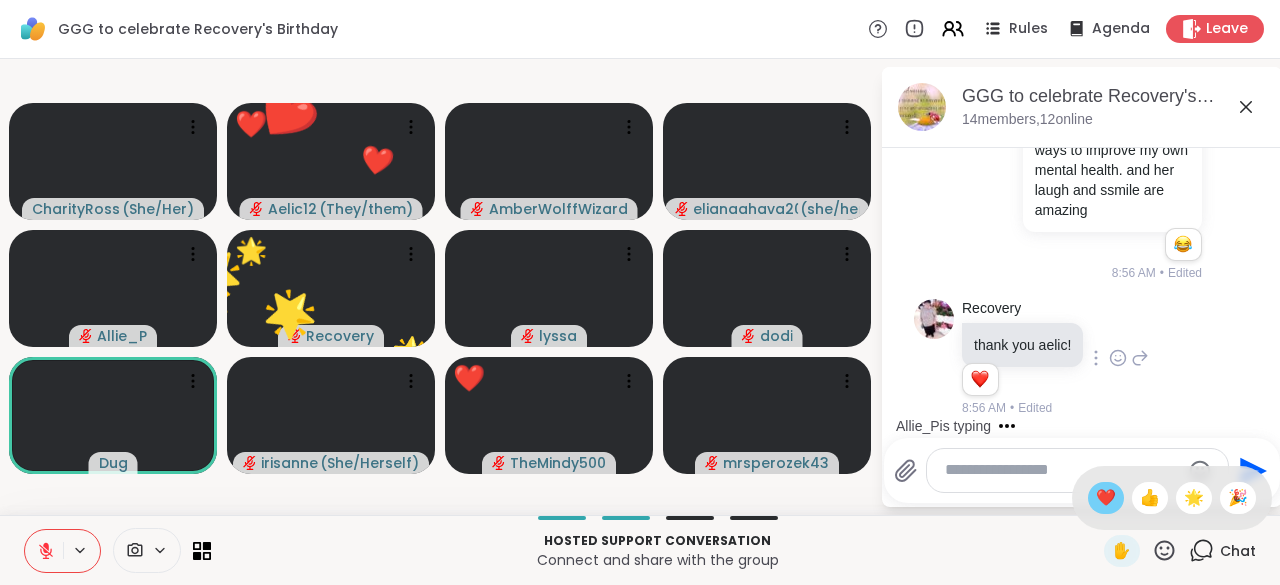 click on "❤️" at bounding box center (1106, 498) 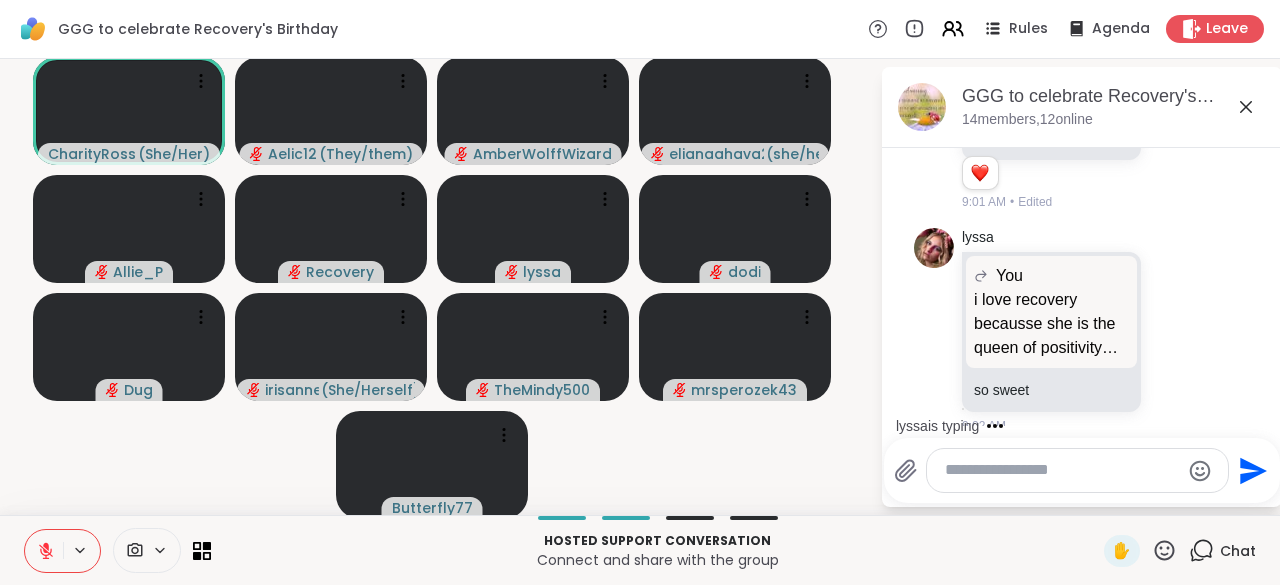 scroll, scrollTop: 5587, scrollLeft: 0, axis: vertical 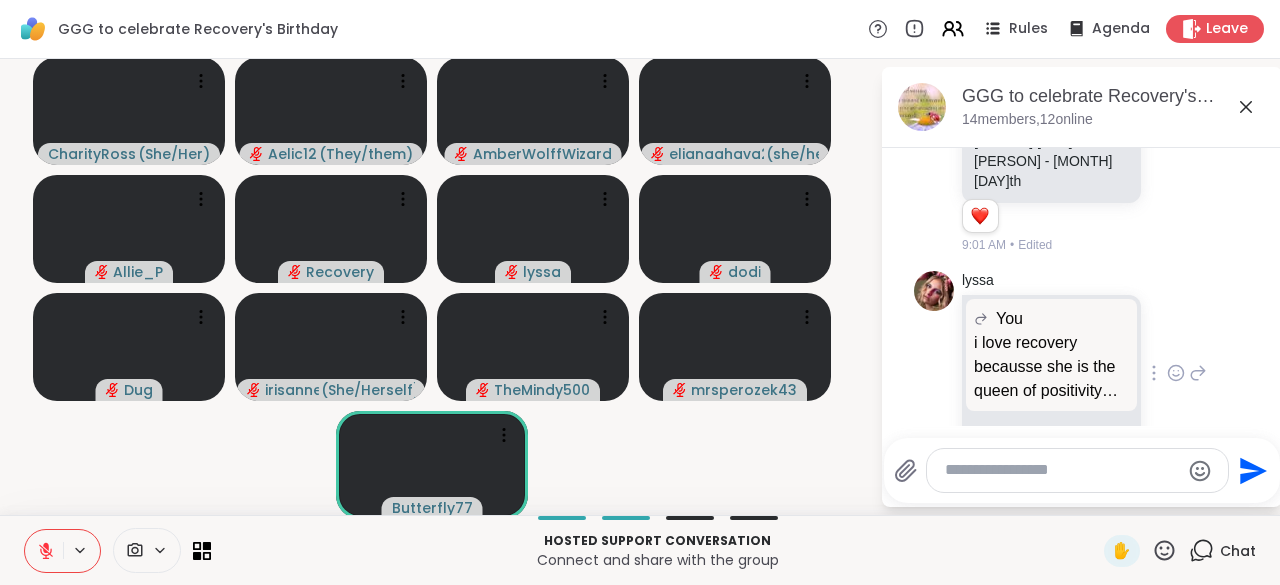 click 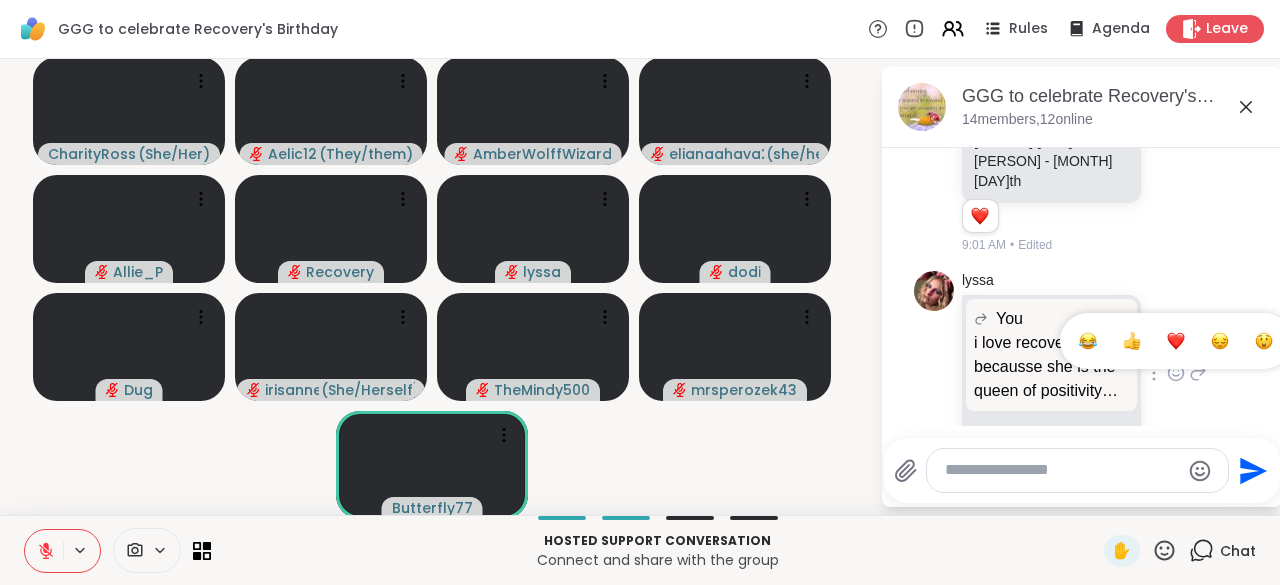 click at bounding box center [1176, 341] 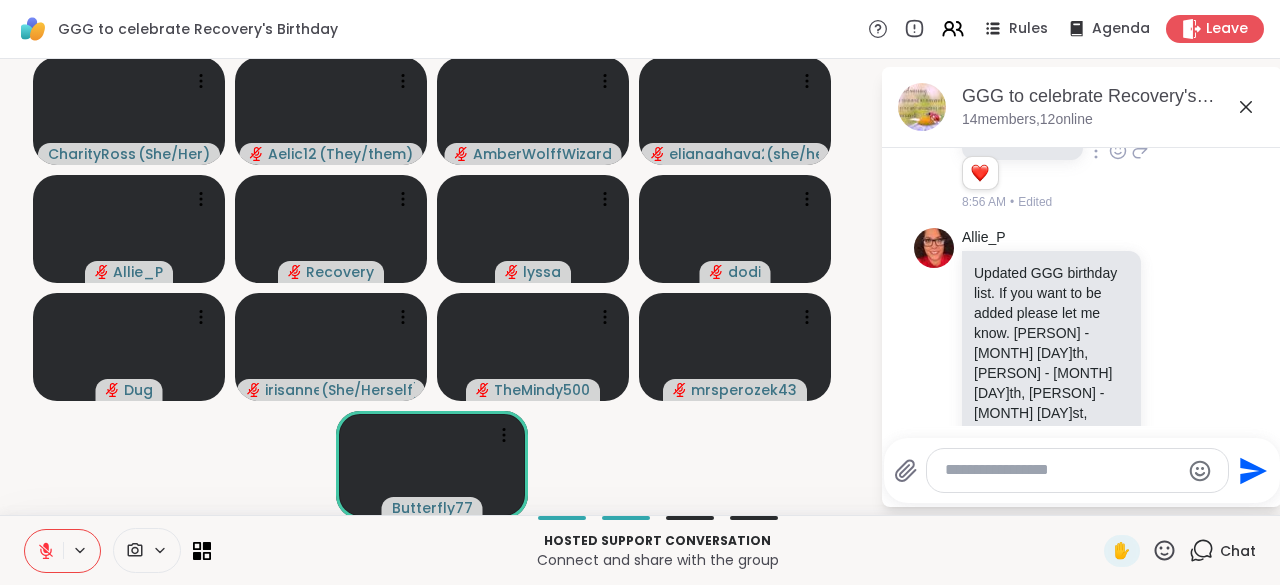 scroll, scrollTop: 5616, scrollLeft: 0, axis: vertical 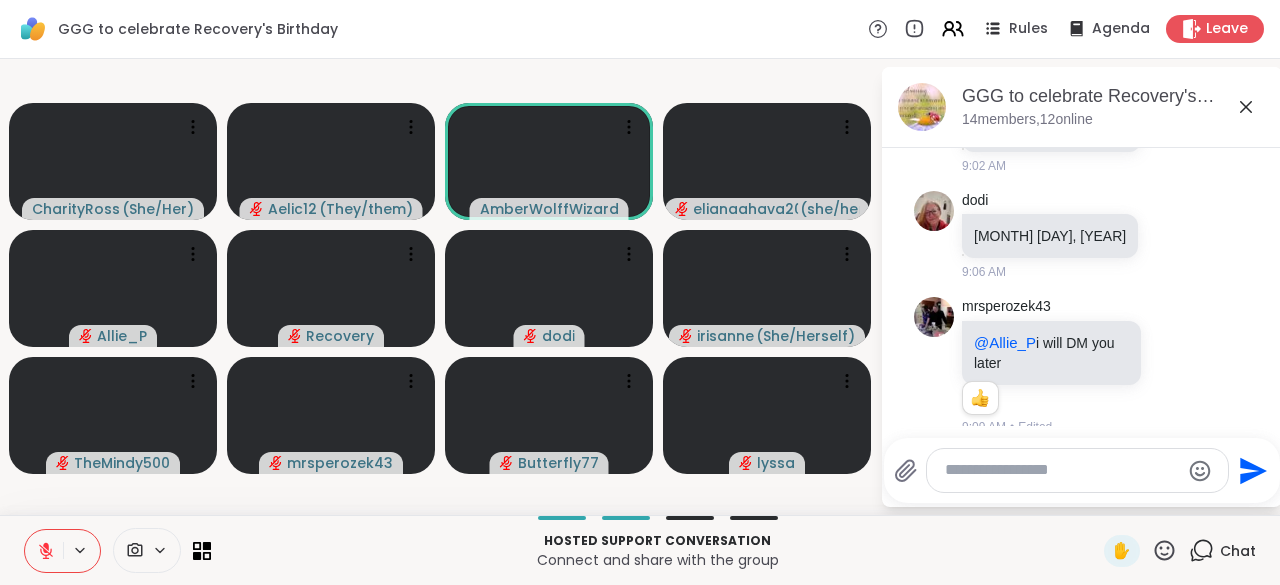 click 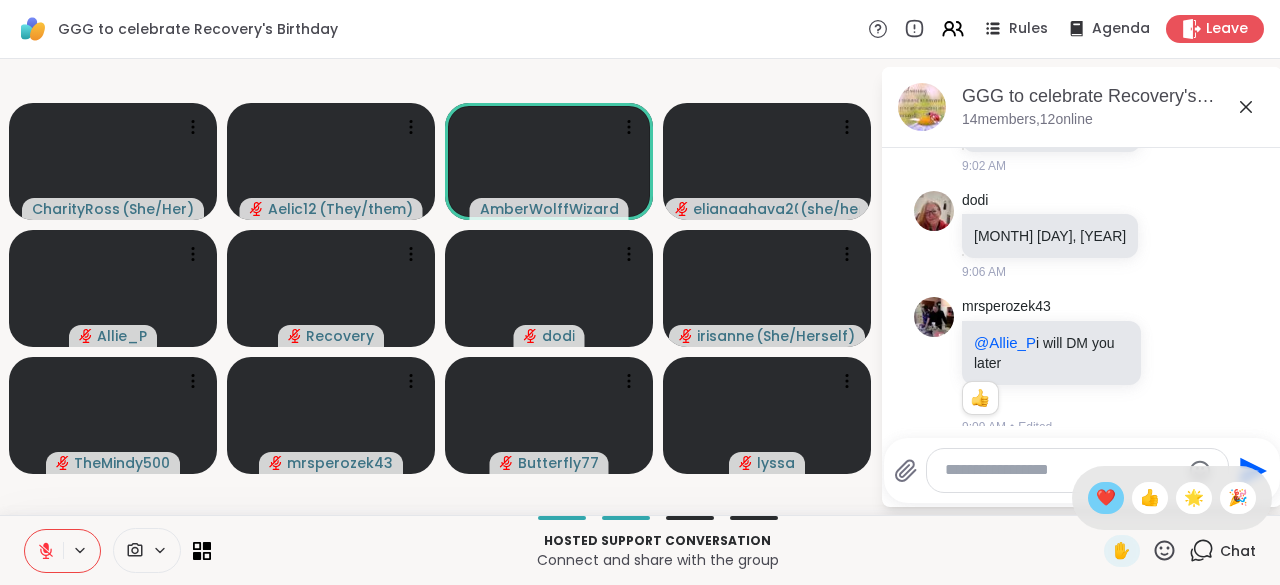 click on "❤️" at bounding box center (1106, 498) 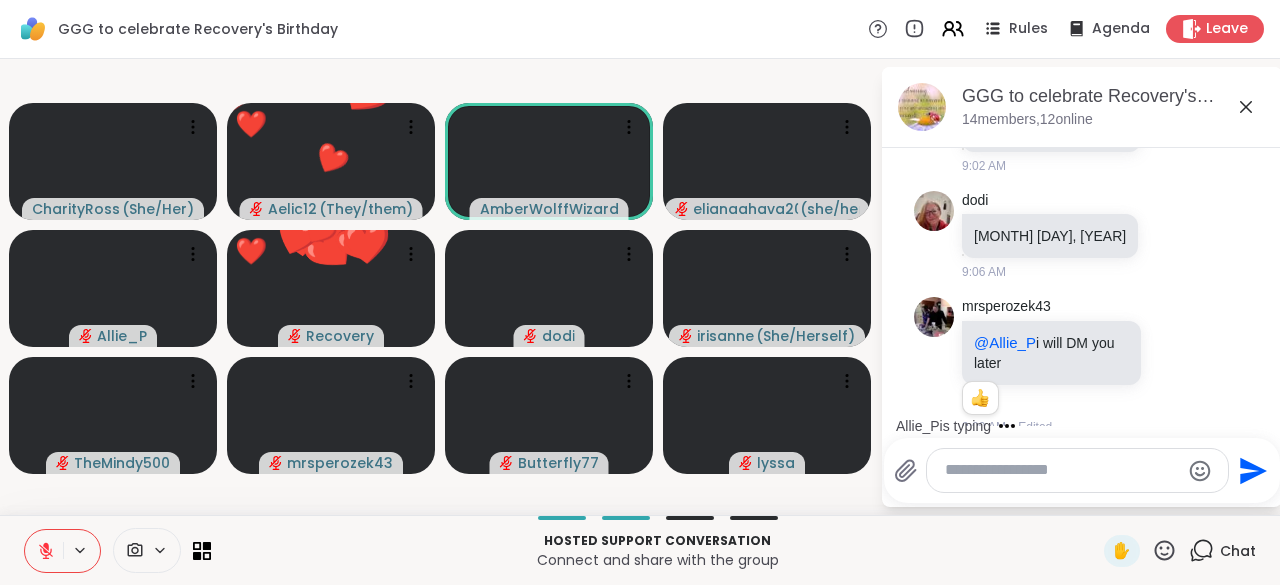 click on "Connect and share with the group" at bounding box center [657, 560] 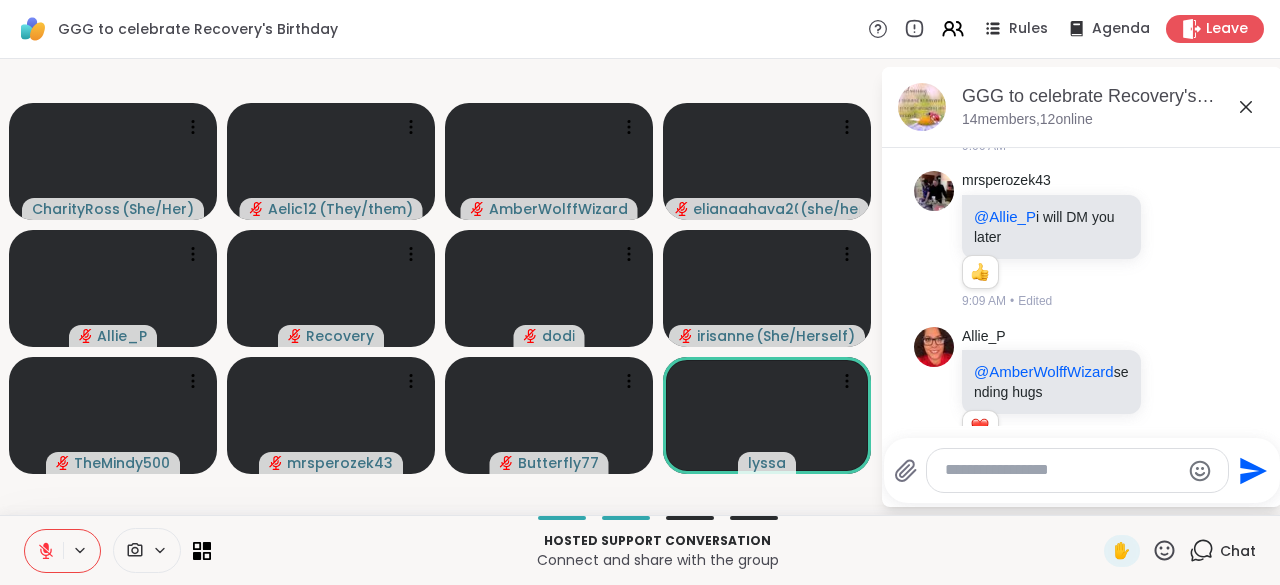 scroll, scrollTop: 6030, scrollLeft: 0, axis: vertical 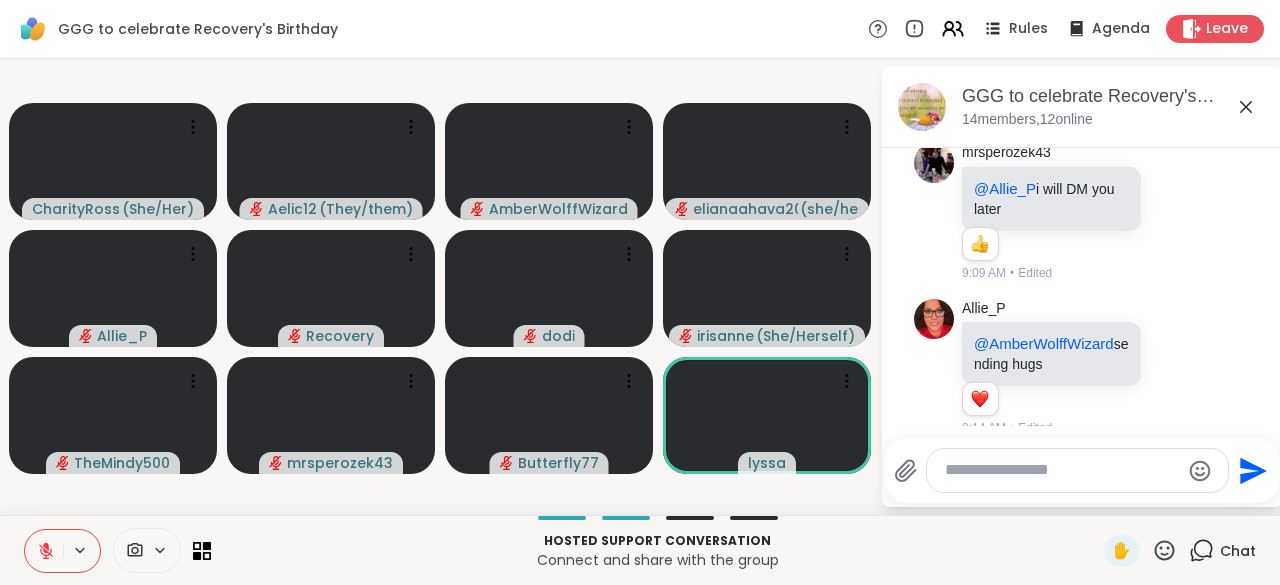 click 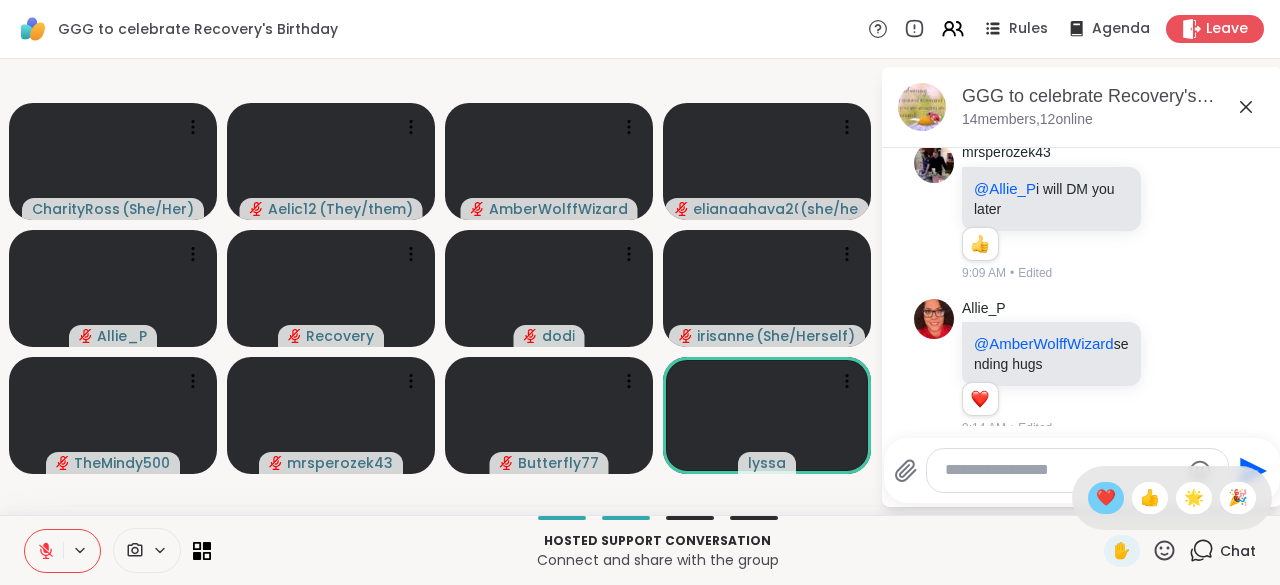 click on "❤️" at bounding box center (1106, 498) 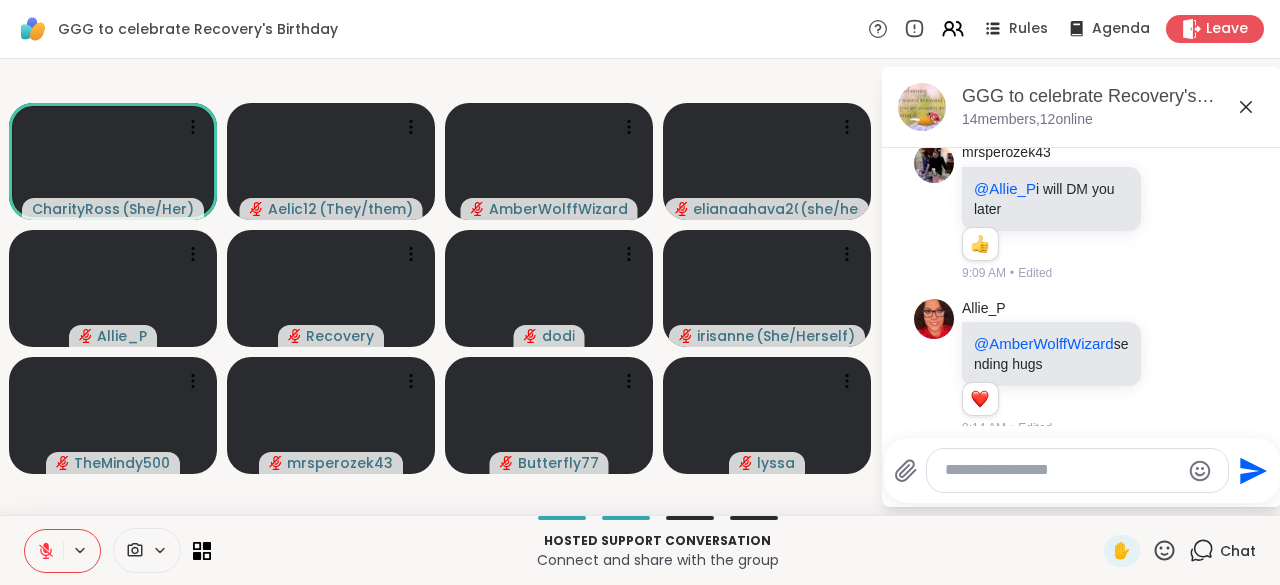 click 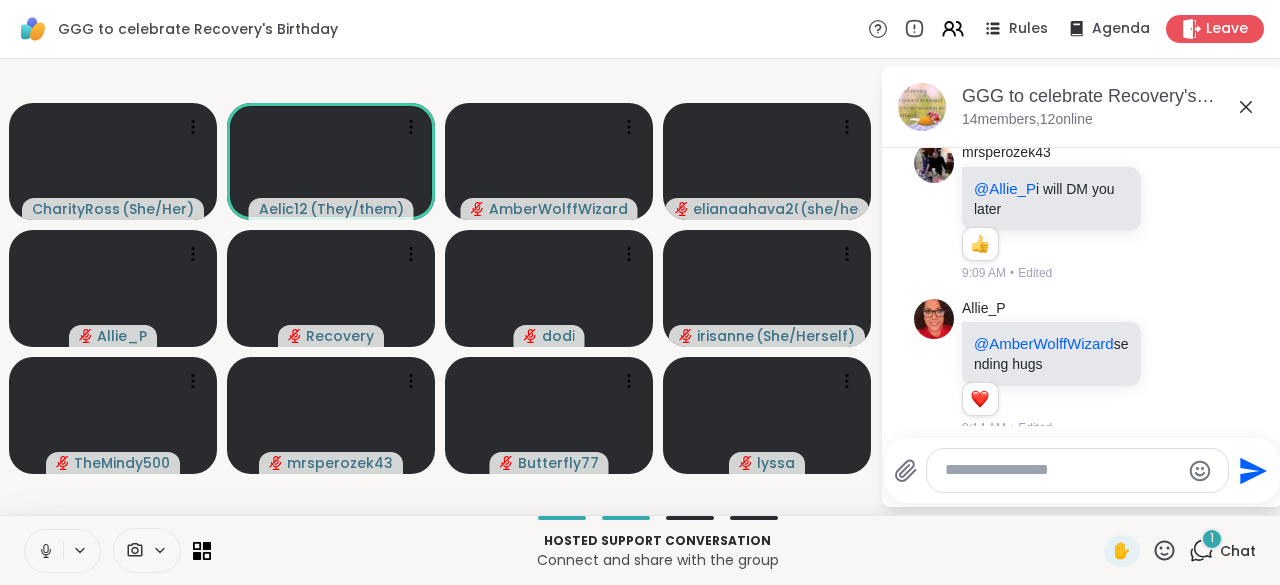 scroll, scrollTop: 6216, scrollLeft: 0, axis: vertical 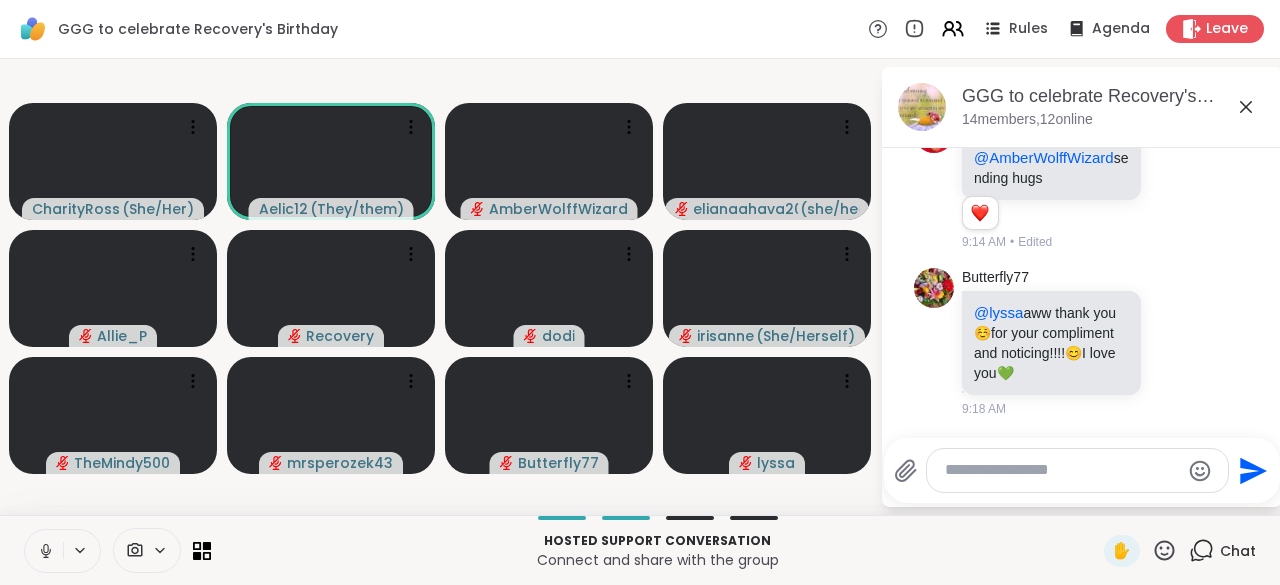 click 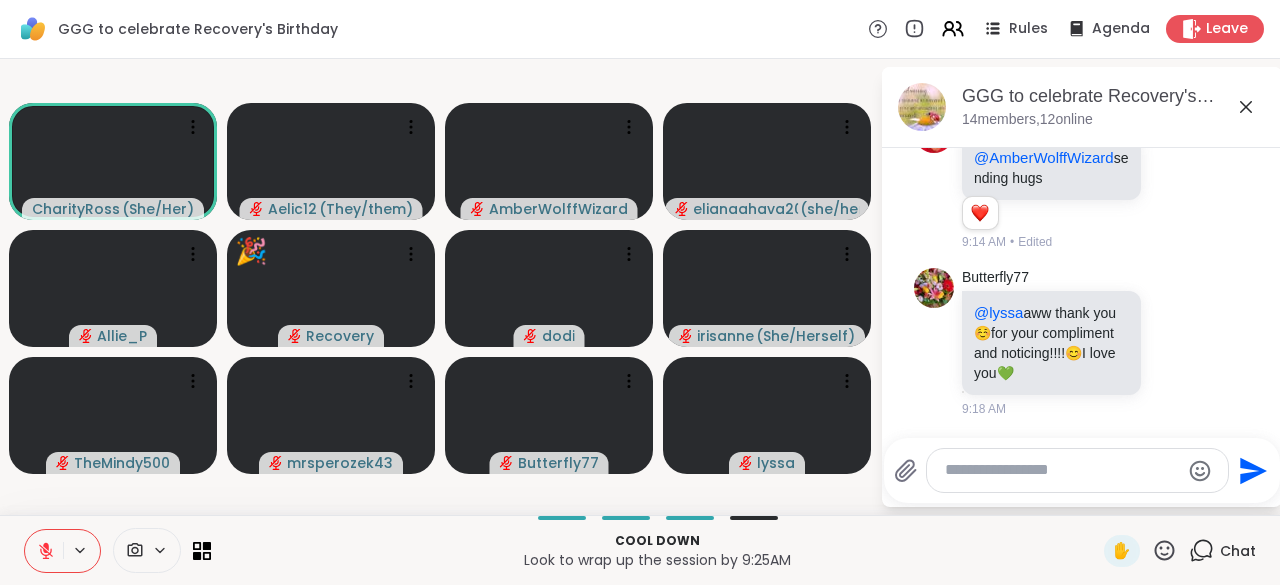 click 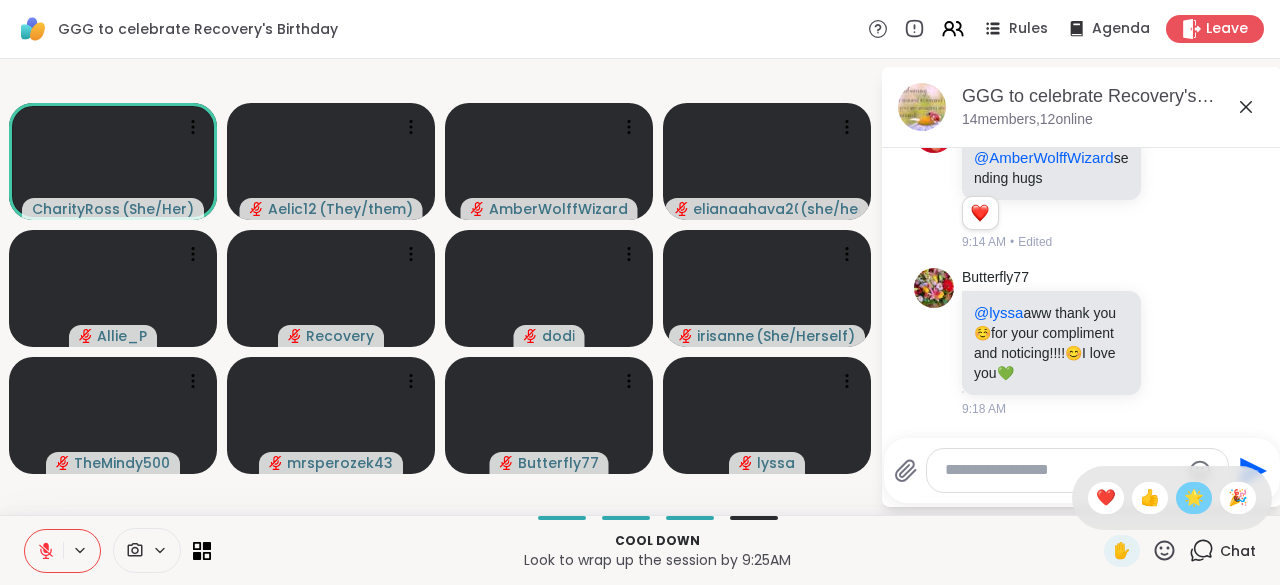 click on "🌟" at bounding box center (1194, 498) 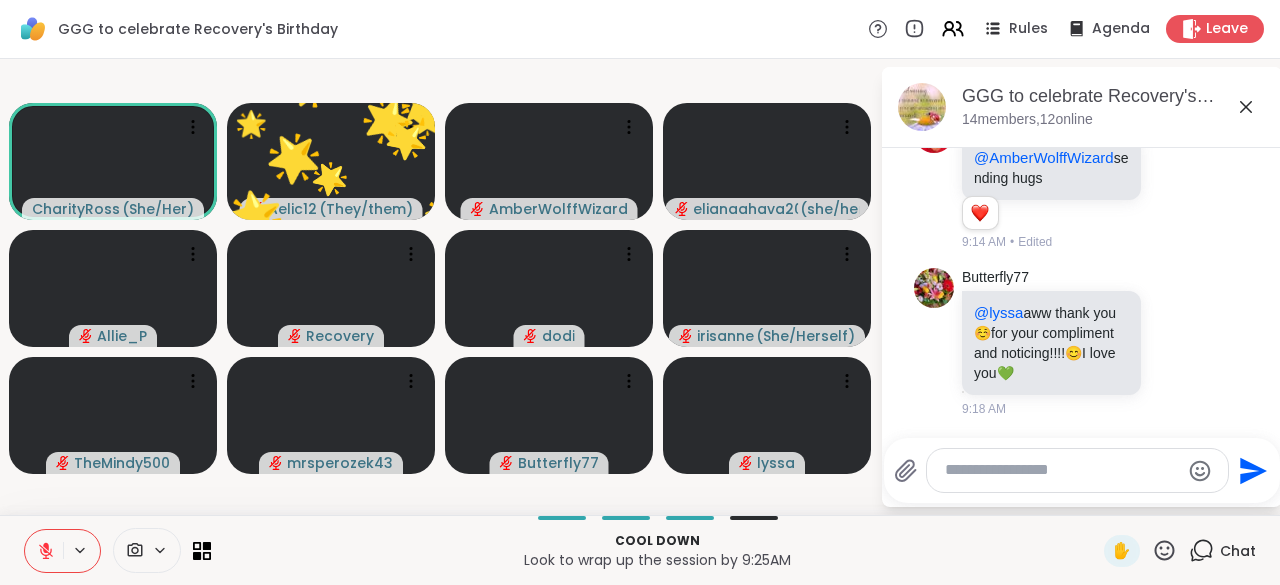click 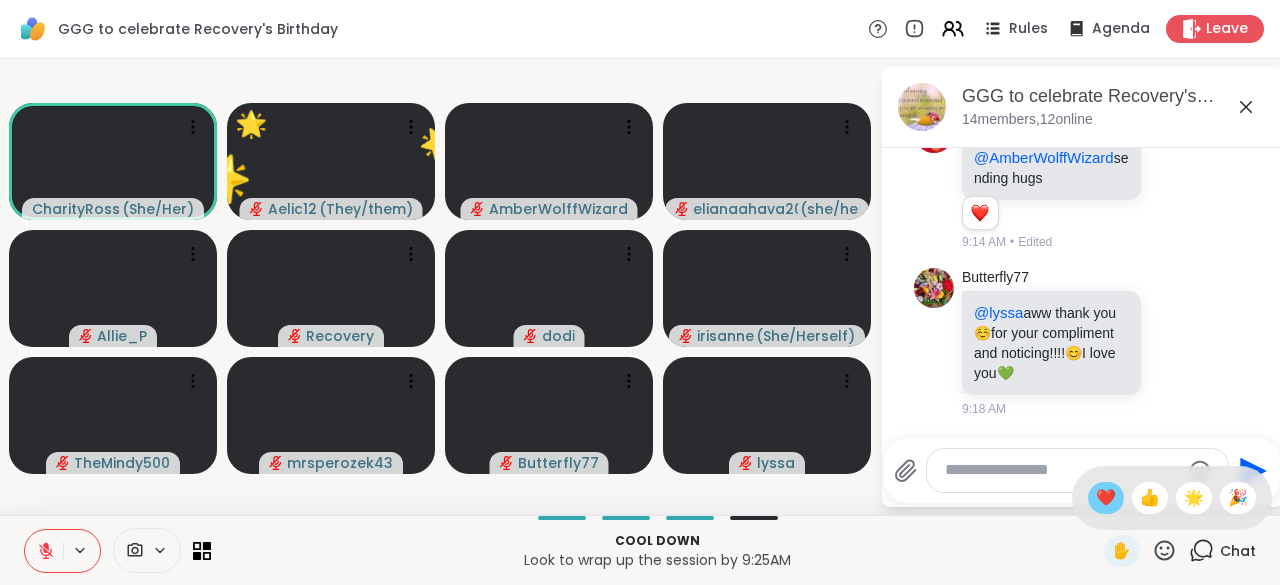 click on "❤️" at bounding box center (1106, 498) 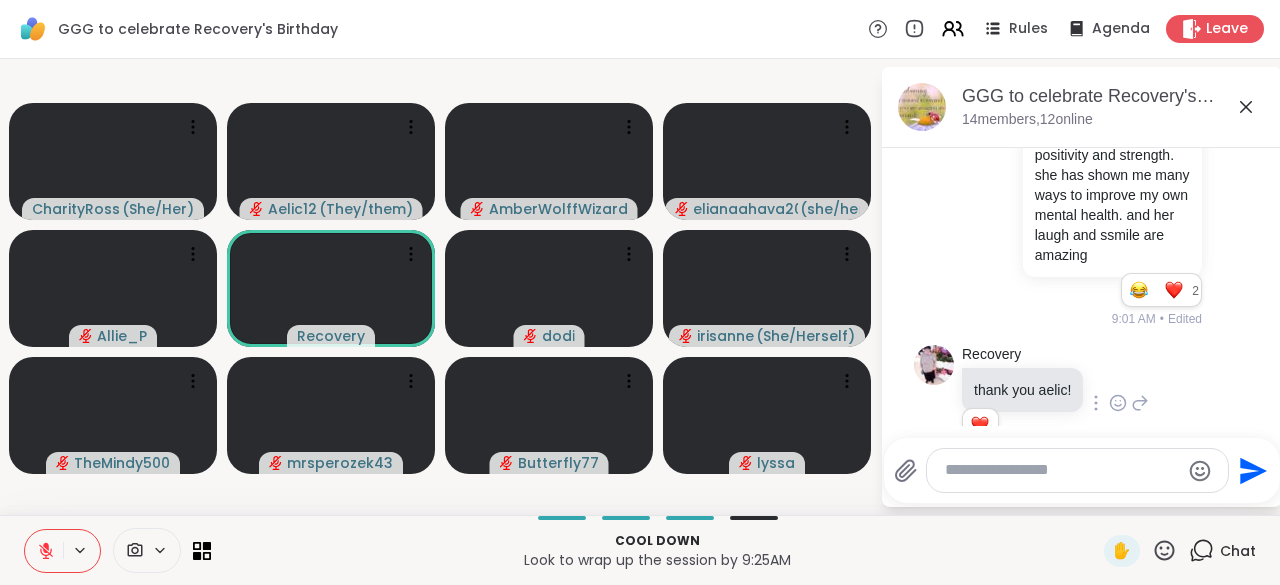 scroll, scrollTop: 6216, scrollLeft: 0, axis: vertical 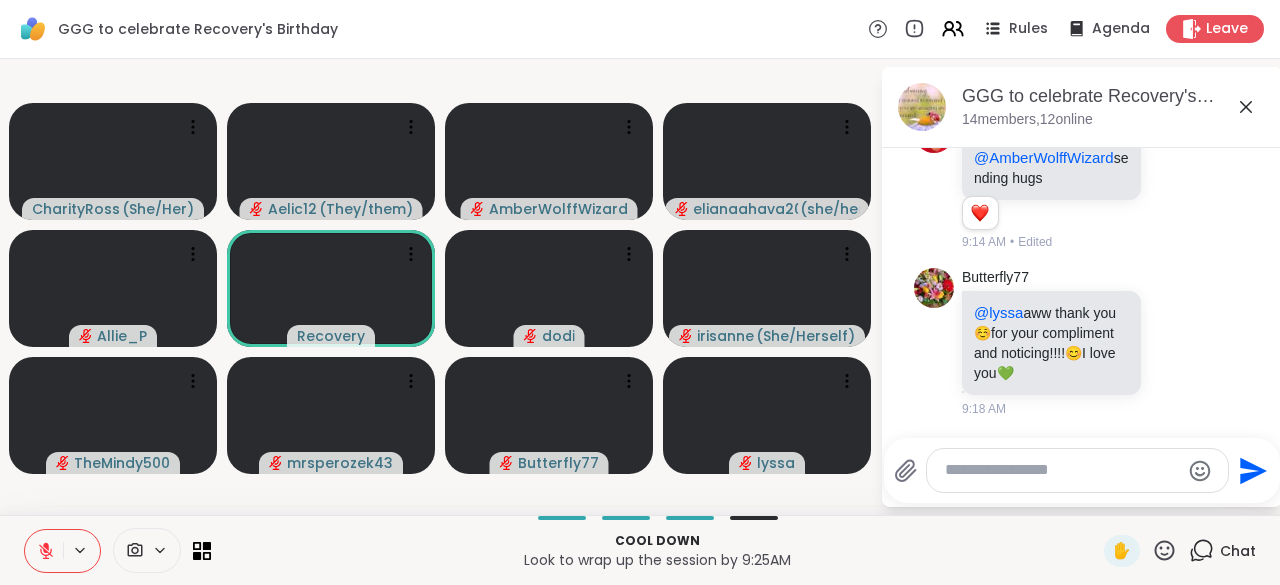 click 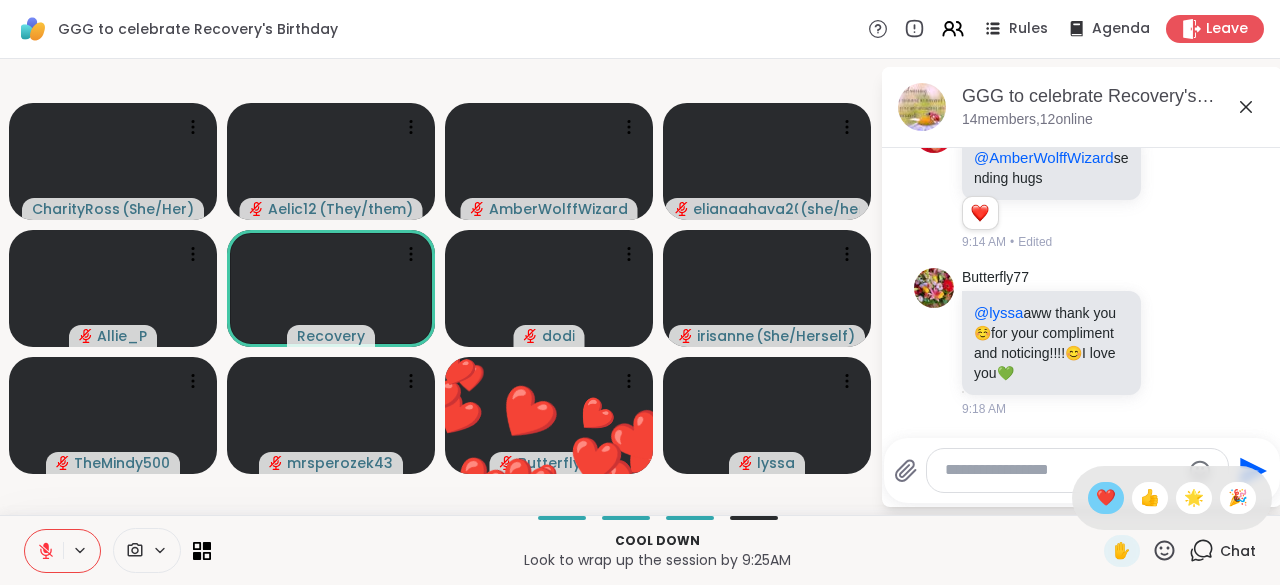 click on "❤️" at bounding box center (1106, 498) 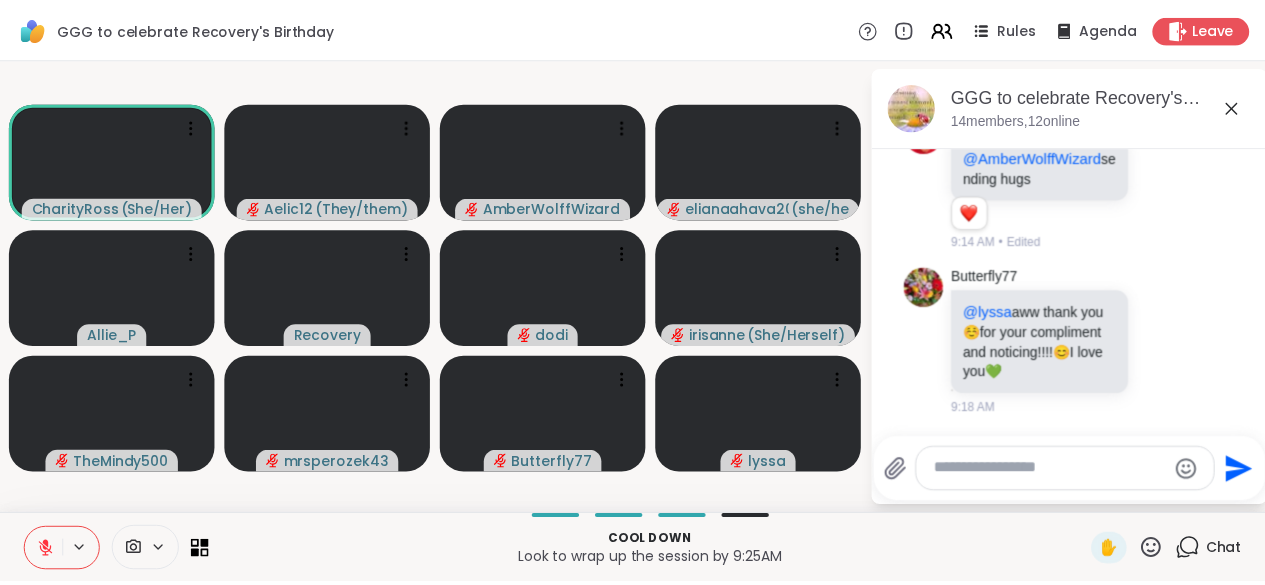 scroll, scrollTop: 6422, scrollLeft: 0, axis: vertical 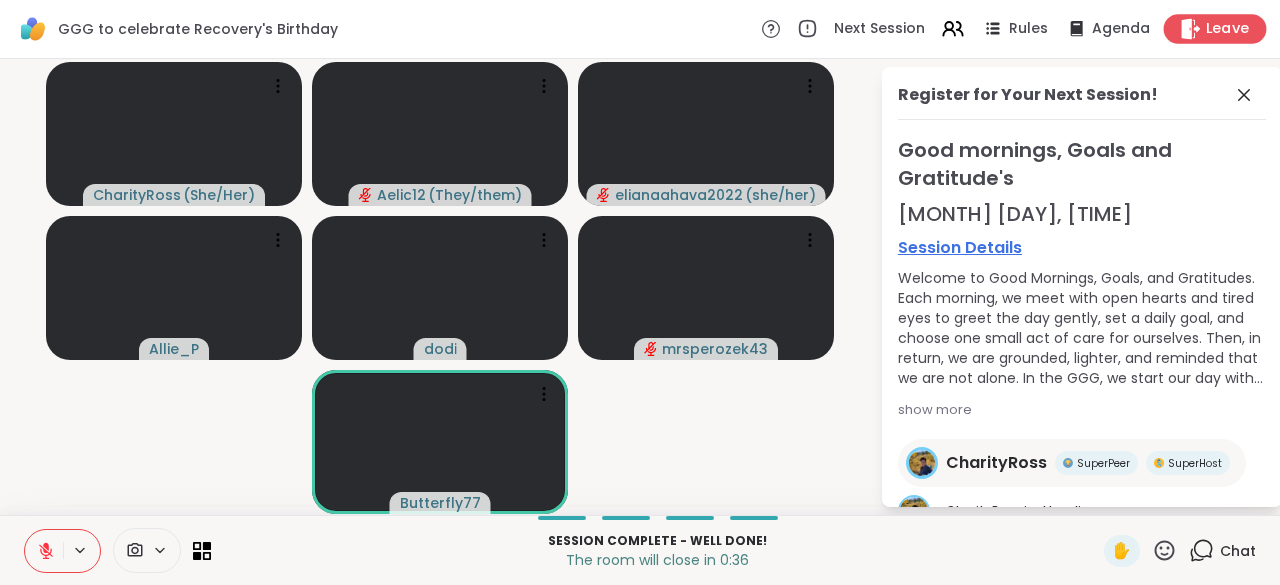 click 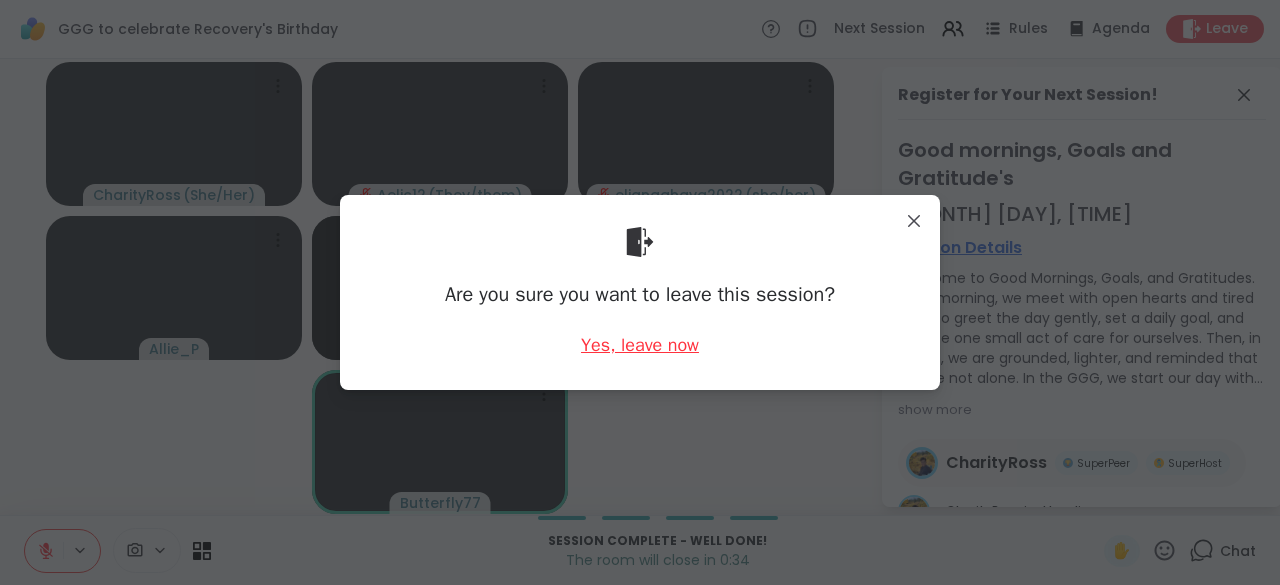 click on "Yes, leave now" at bounding box center (640, 345) 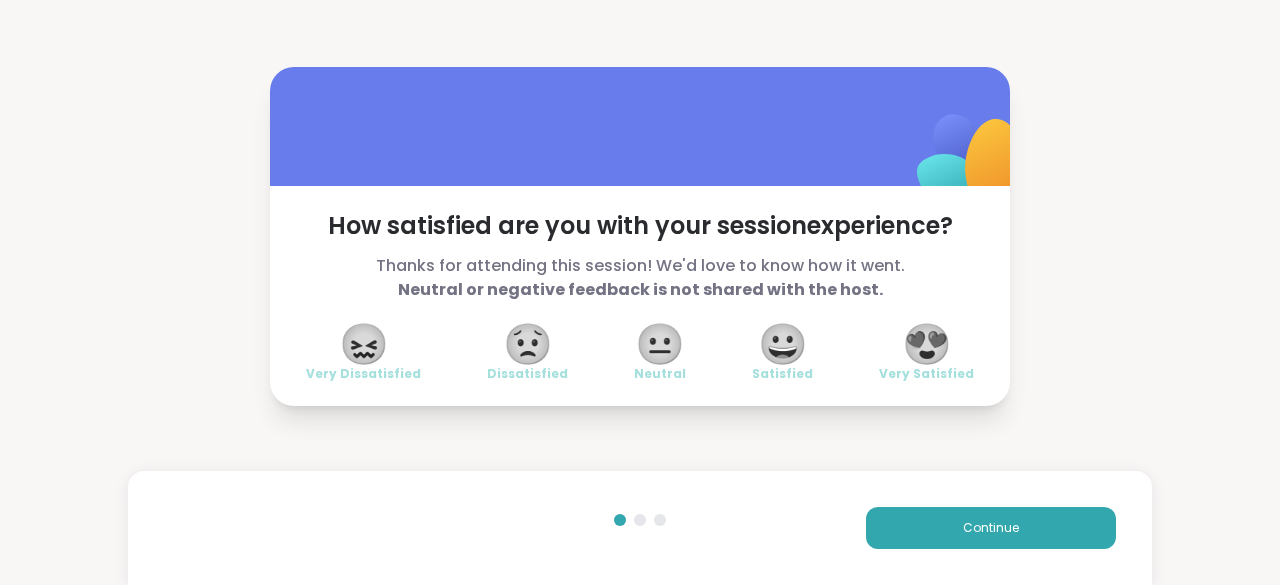 click on "😍" at bounding box center (927, 344) 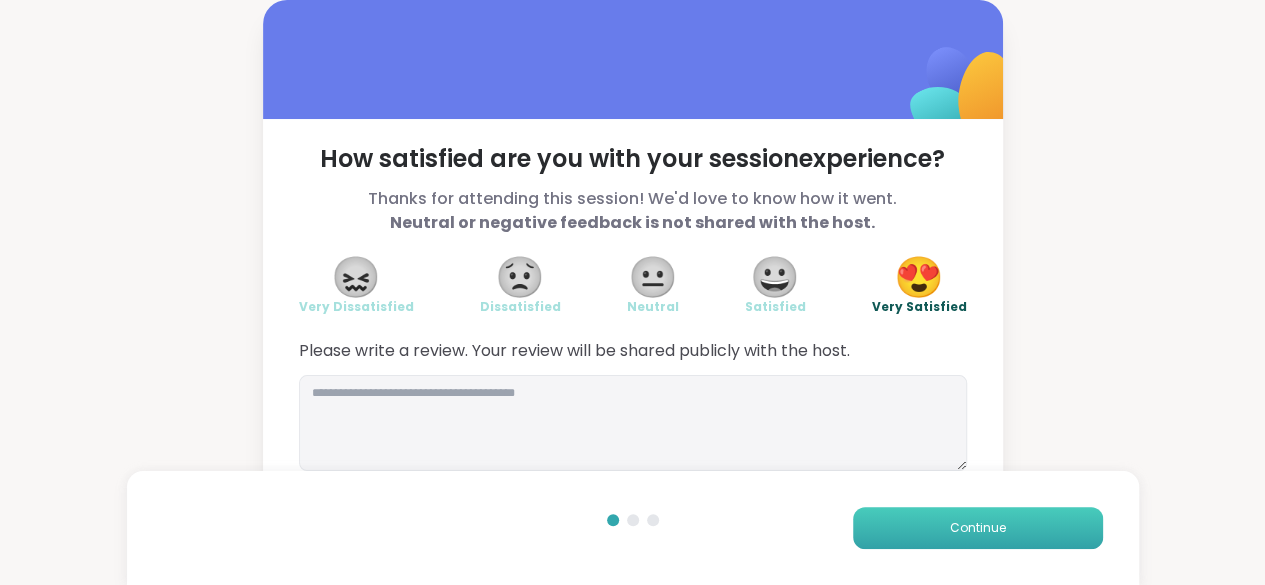 click on "Continue" at bounding box center (978, 528) 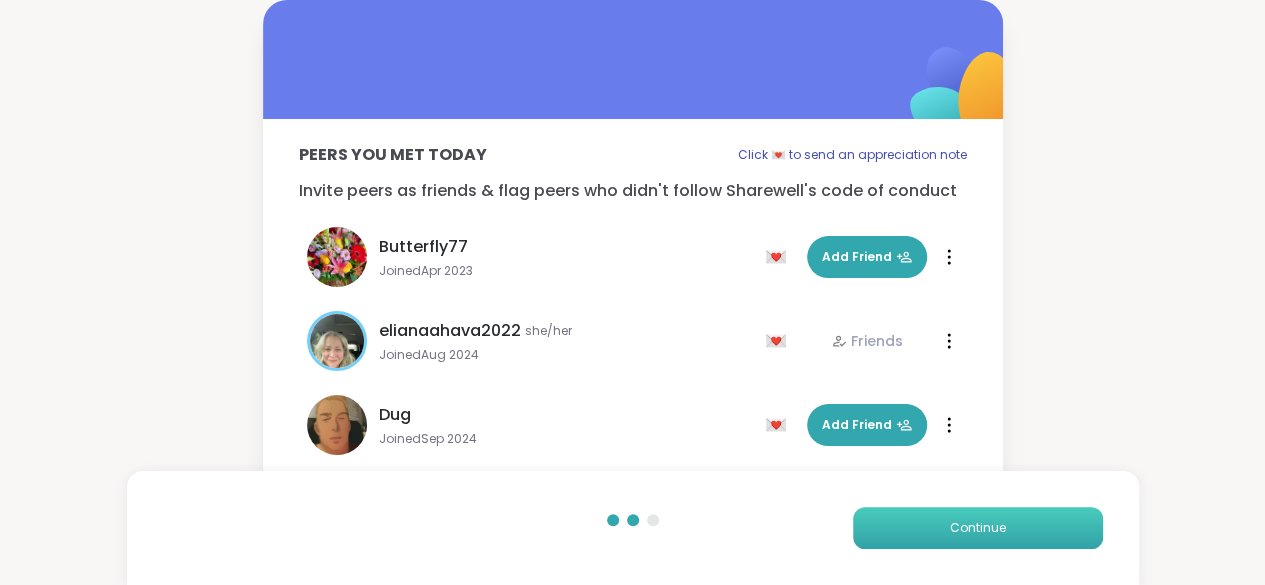 click on "Continue" at bounding box center [978, 528] 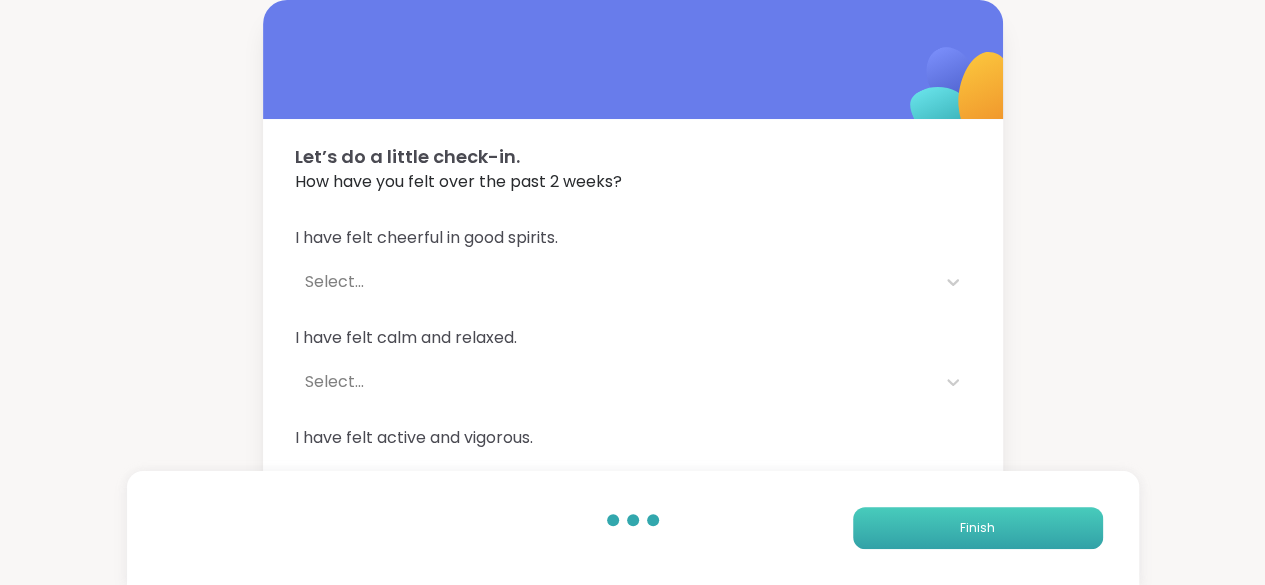 click on "Finish" at bounding box center (978, 528) 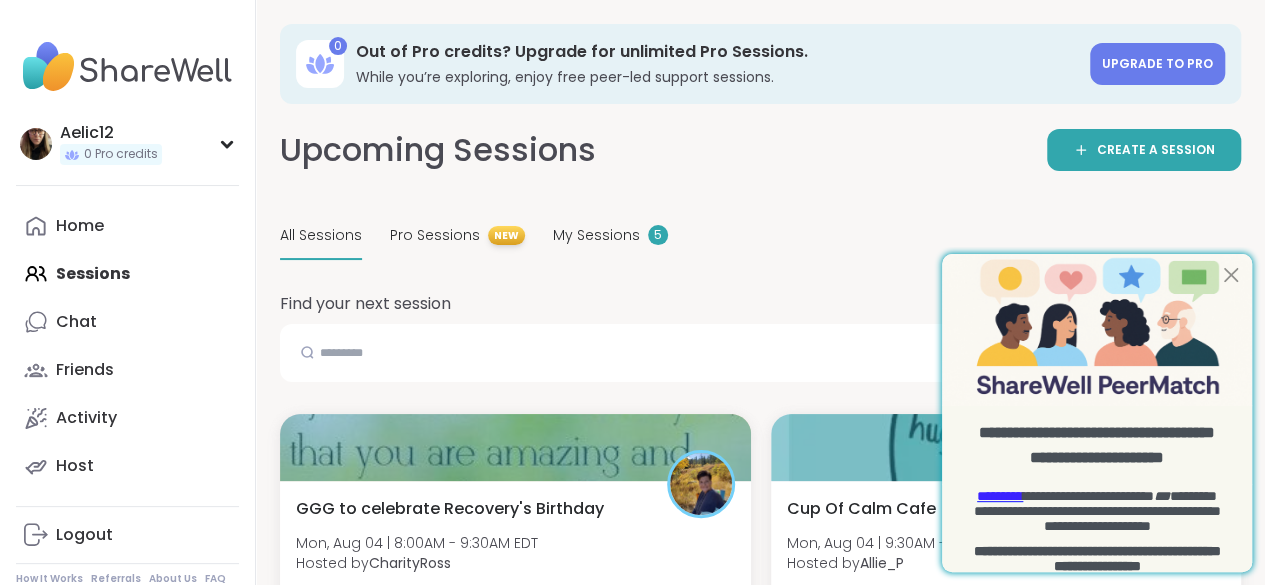 scroll, scrollTop: 0, scrollLeft: 0, axis: both 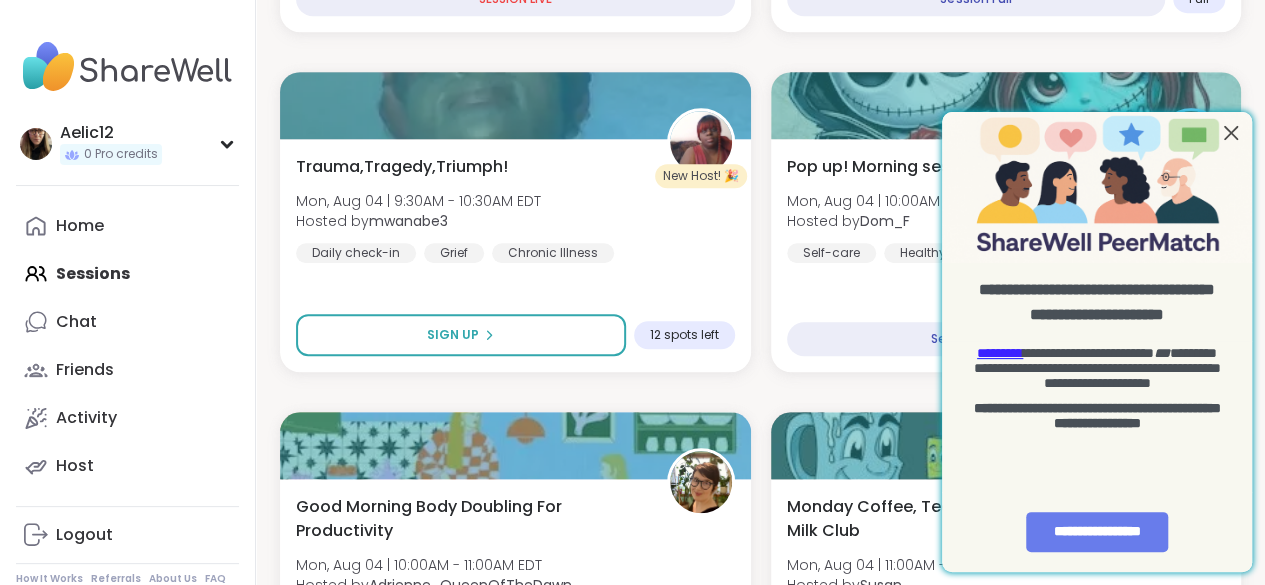 click at bounding box center [1231, 132] 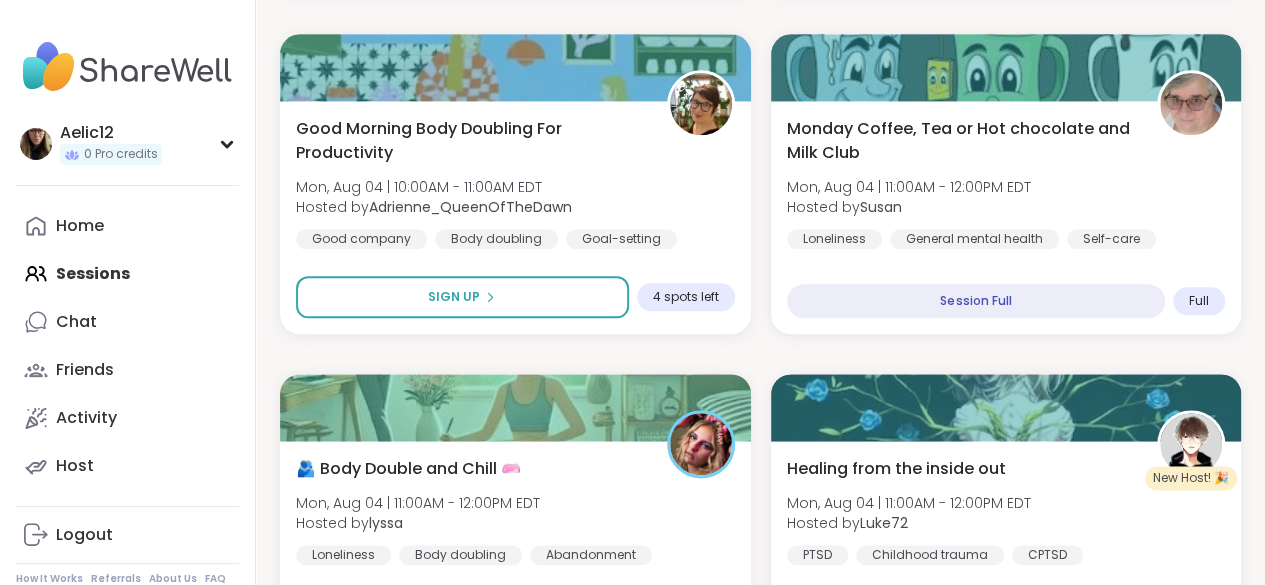 scroll, scrollTop: 1092, scrollLeft: 0, axis: vertical 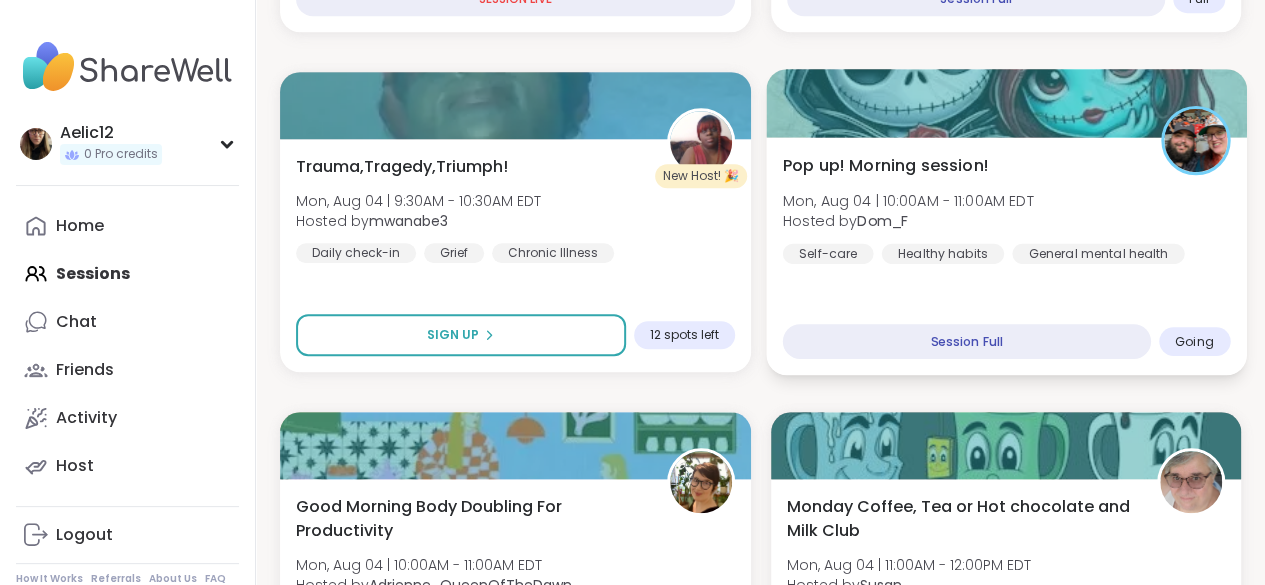 click on "Pop up! Morning session! [DAY], [MONTH] [DAY] | [TIME] - [TIME] [TIMEZONE] Hosted by  [PERSON] Self-care Healthy habits General mental health Session Full Going" at bounding box center (1006, 256) 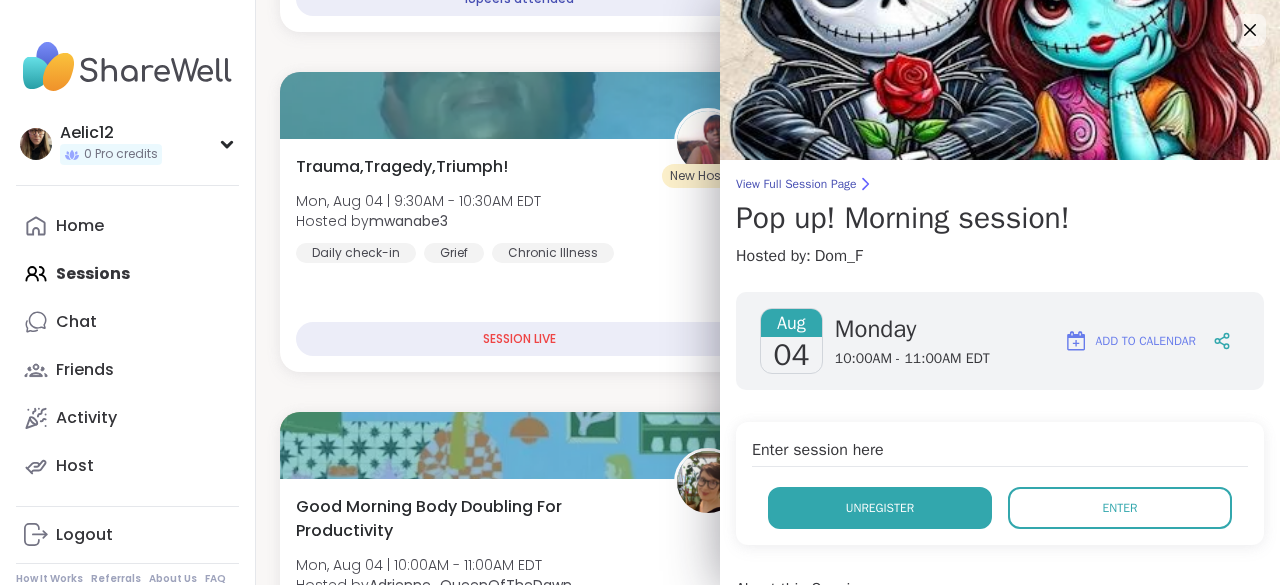 click on "Unregister" at bounding box center (880, 508) 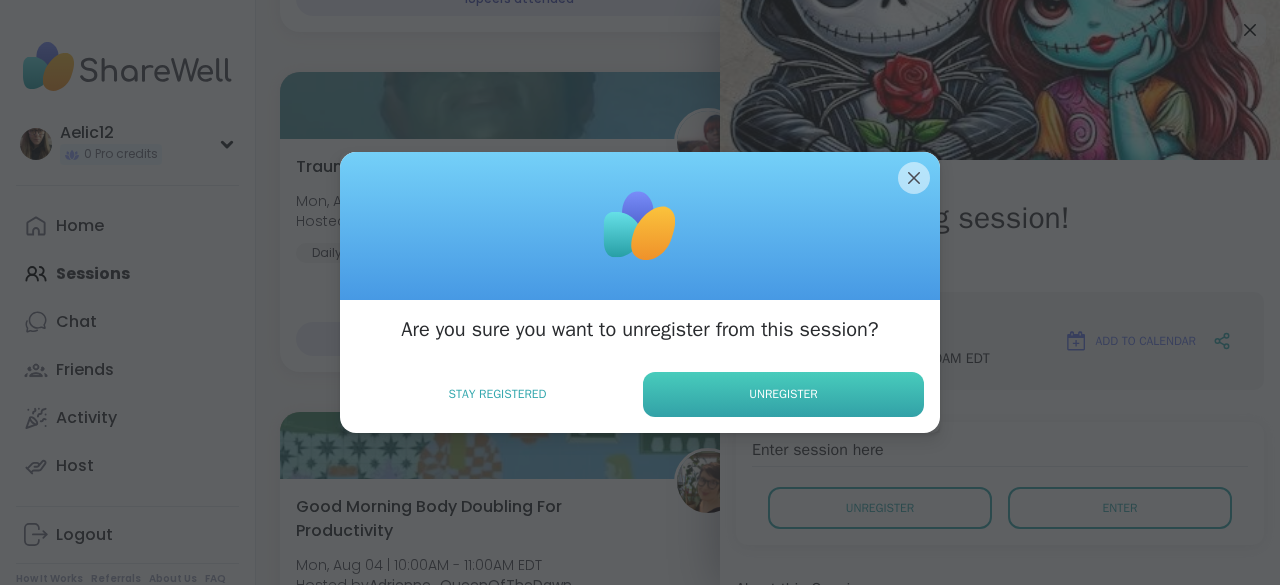 click on "Unregister" at bounding box center (783, 394) 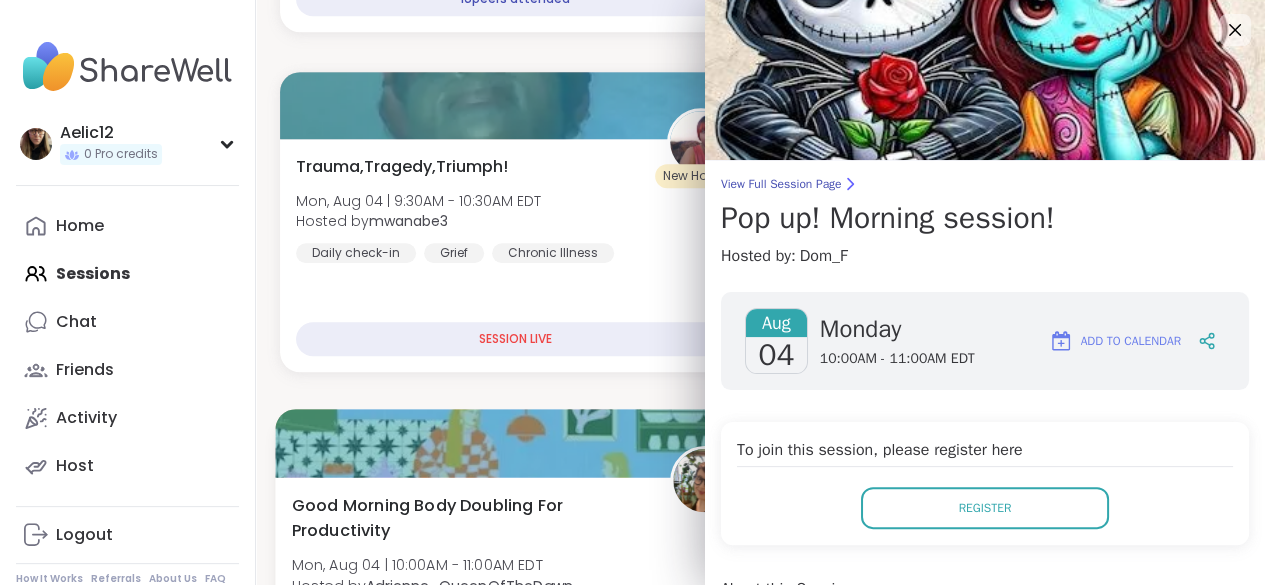 click at bounding box center [515, 443] 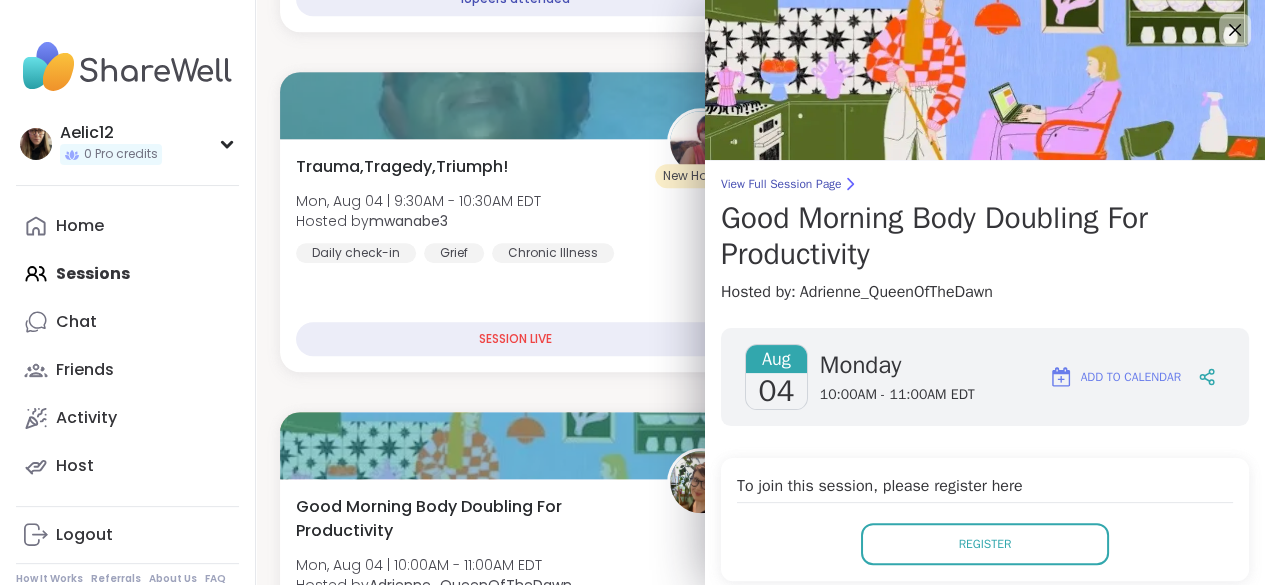 click on "GGG to celebrate Recovery's Birthday [DAY], [MONTH] [DAY] | [TIME] - [TIME] [TIMEZONE] Hosted by  [PERSON] General mental health Self-care Goal-setting 16  peers attended Cup Of Calm Cafe [DAY], [MONTH] [DAY] | [TIME] - [TIME] [TIMEZONE] Hosted by  [PERSON] Daily check-in SESSION LIVE New Host! 🎉 Trauma,Tragedy,Triumph! [DAY], [MONTH] [DAY] | [TIME] - [TIME] [TIMEZONE] Hosted by  [PERSON] Daily check-in Grief Chronic Illness SESSION LIVE Pop up! Morning session! [DAY], [MONTH] [DAY] | [TIME] - [TIME] [TIMEZONE] Hosted by  [PERSON] Self-care Healthy habits General mental health Sign Up 1 spot left Good Morning Body Doubling For Productivity [DAY], [MONTH] [DAY] | [TIME] - [TIME] [TIMEZONE] Hosted by  [PERSON] Good company Body doubling Goal-setting Sign Up 4 spots left Monday Coffee, Tea or Hot chocolate and Milk Club [DAY], [MONTH] [DAY] | [TIME] - [TIME] [TIMEZONE] Hosted by  [PERSON] Loneliness General mental health Self-care Session Full Full 🫂 Body Double and Chill 🧼  [DAY], [MONTH] [DAY] | [TIME] - [TIME] [TIMEZONE] Hosted by  [PERSON] Loneliness Body doubling Abandonment Sign Up PTSD" at bounding box center (760, 2772) 